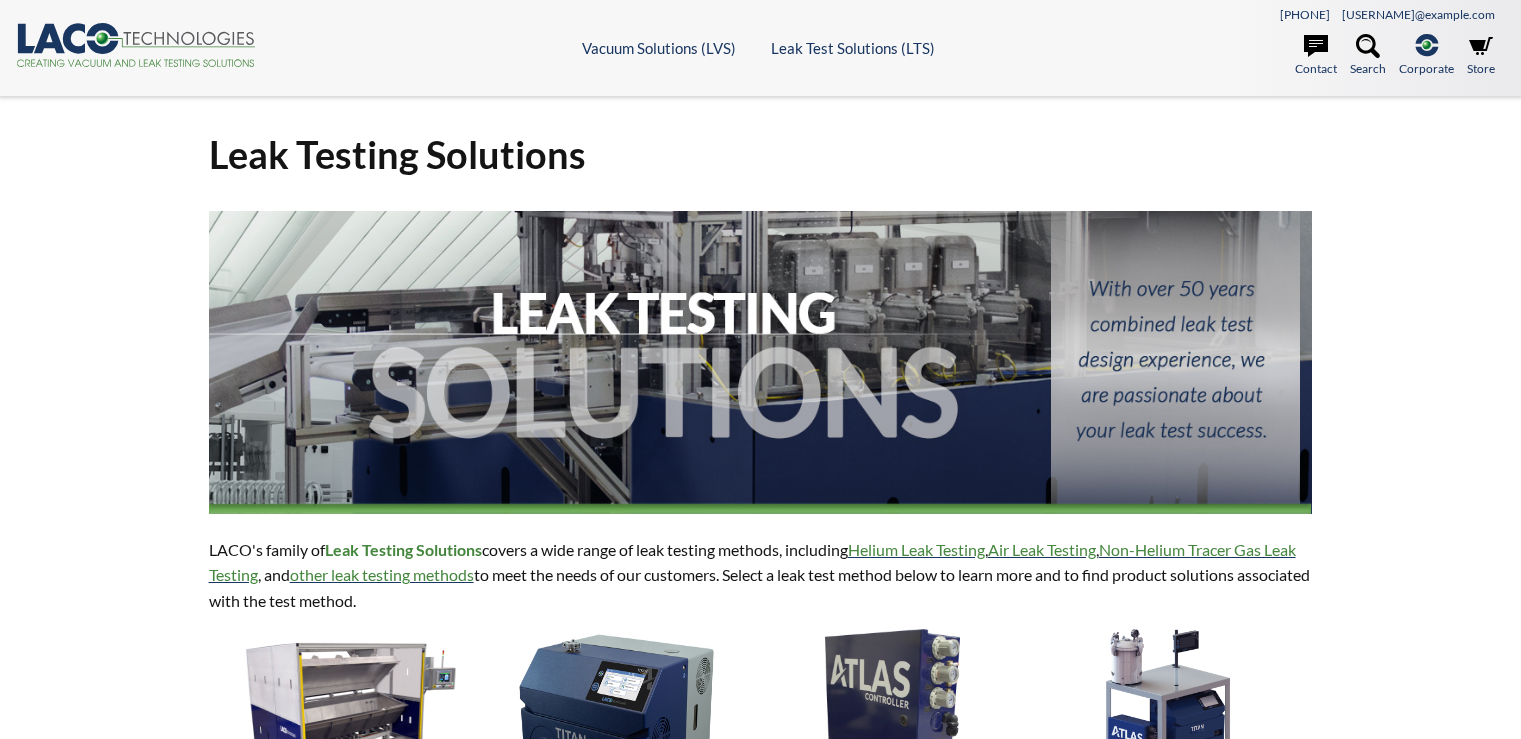 scroll, scrollTop: 500, scrollLeft: 0, axis: vertical 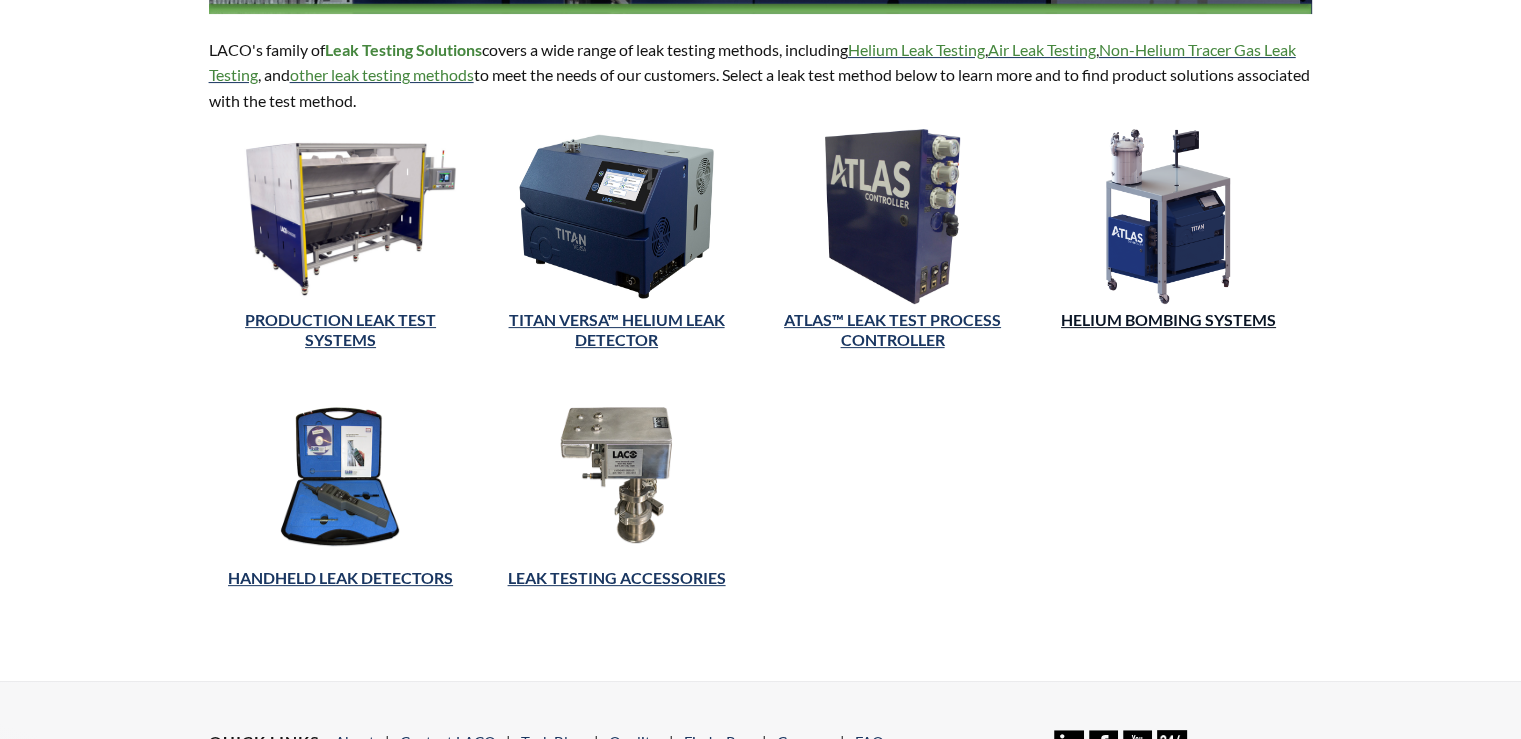 click on "Helium Bombing Systems" at bounding box center (1168, 319) 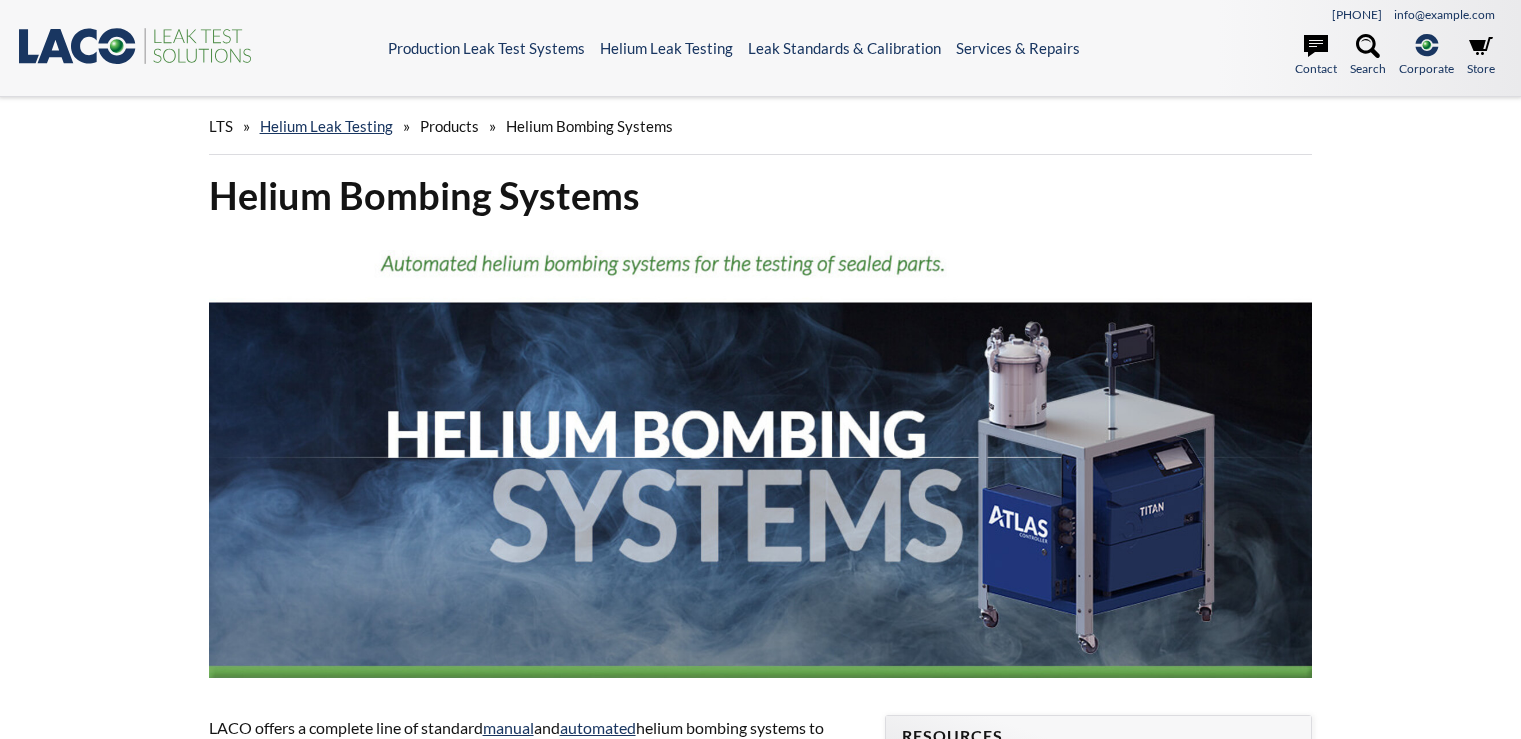 scroll, scrollTop: 0, scrollLeft: 0, axis: both 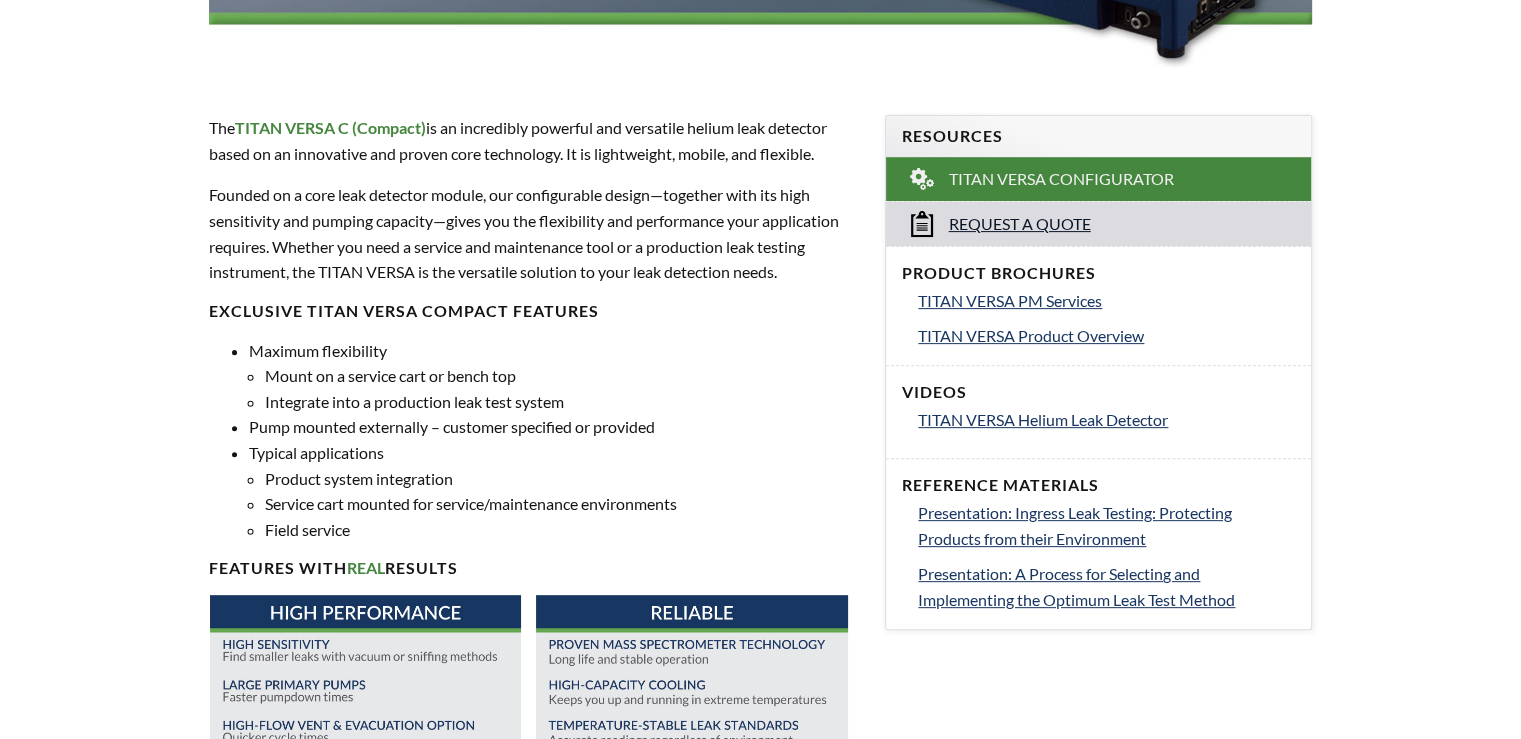 click on "Request a Quote" at bounding box center [1020, 224] 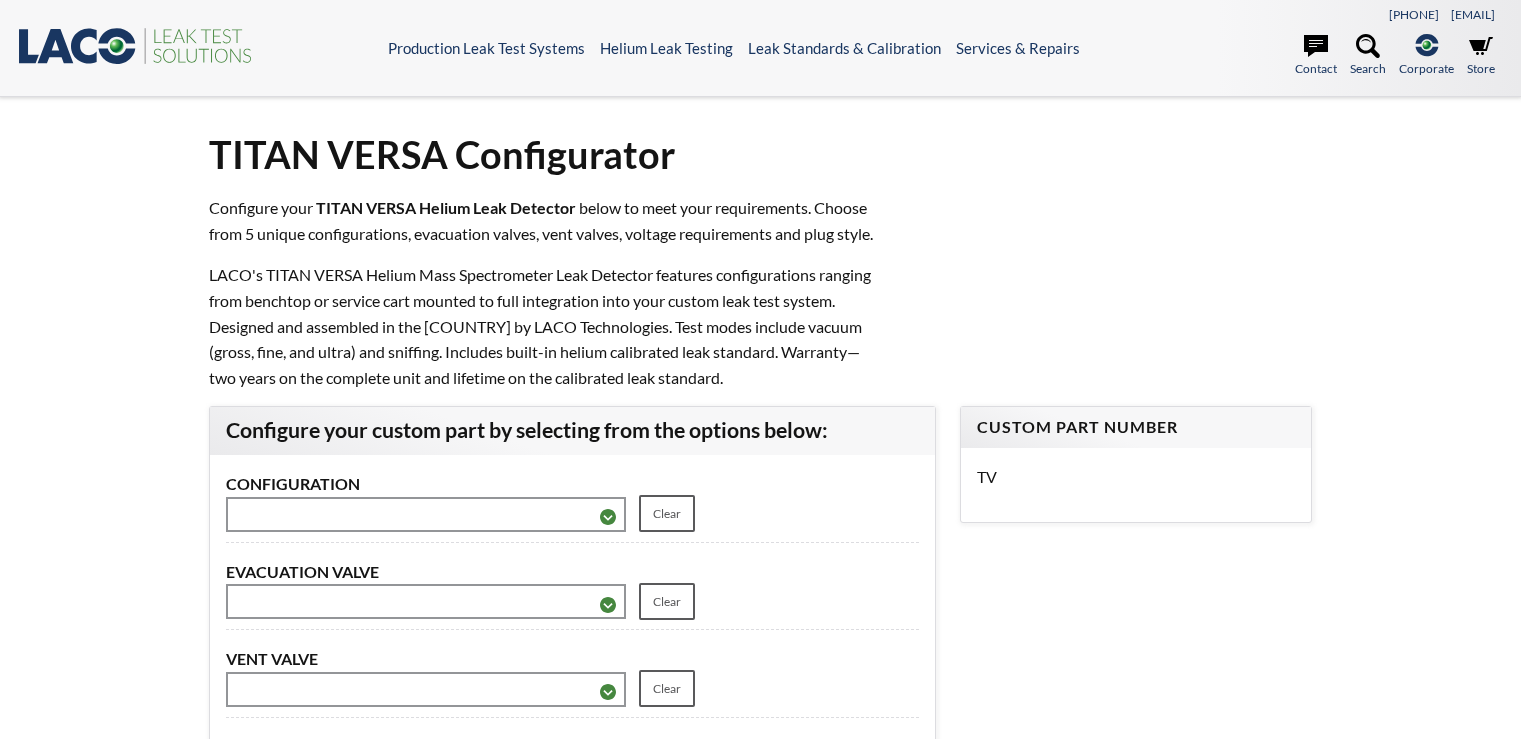 scroll, scrollTop: 0, scrollLeft: 0, axis: both 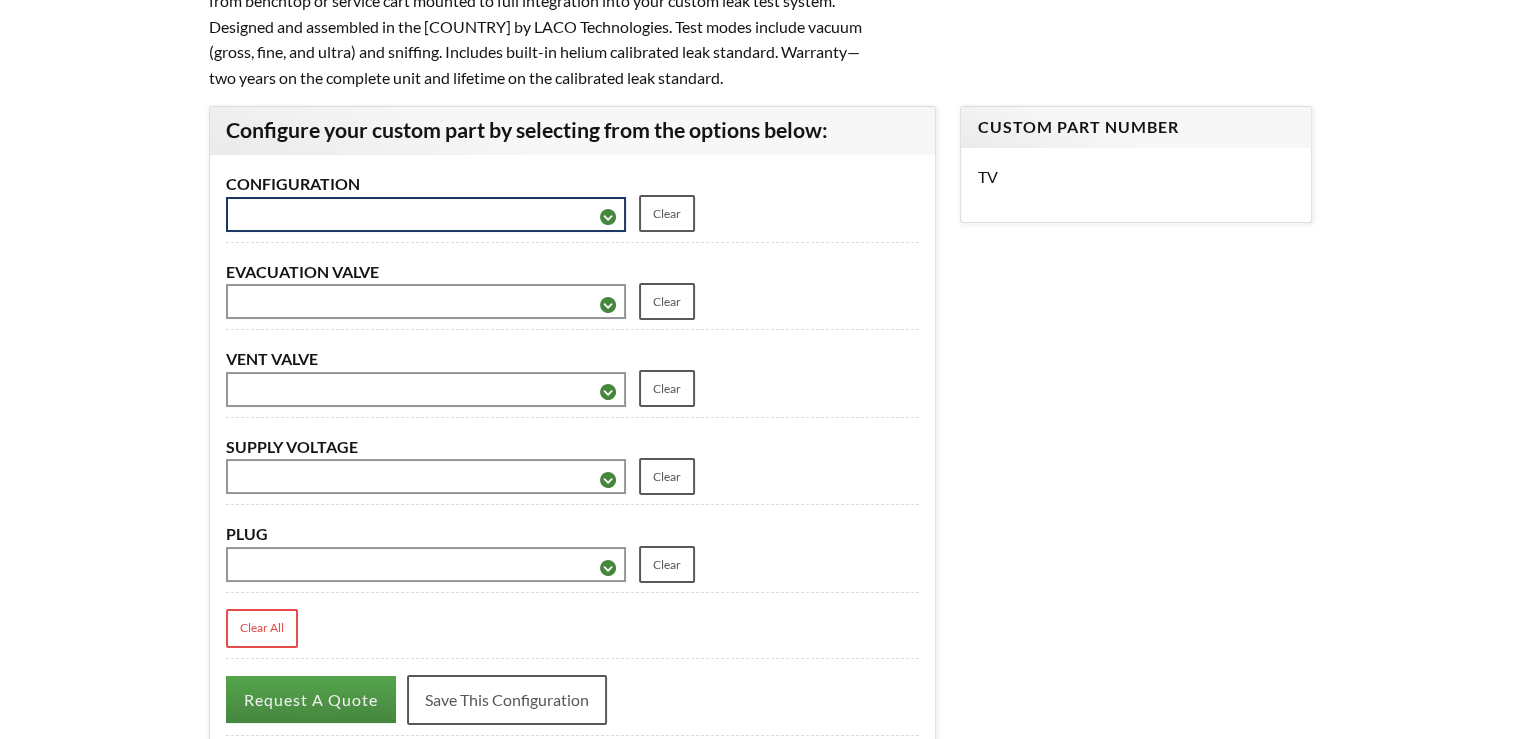 click on "**********" at bounding box center [426, 214] 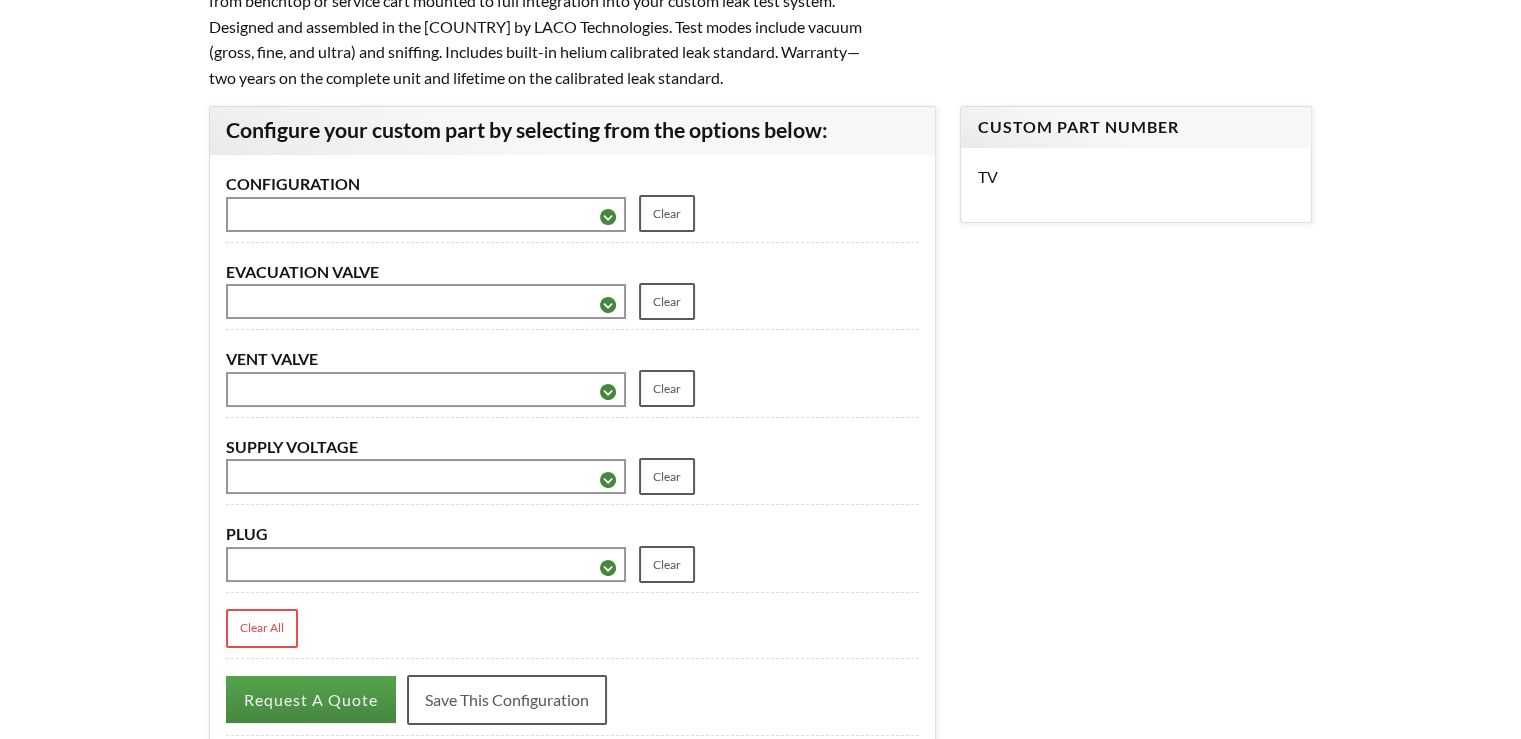 click on "**********" at bounding box center [760, 307] 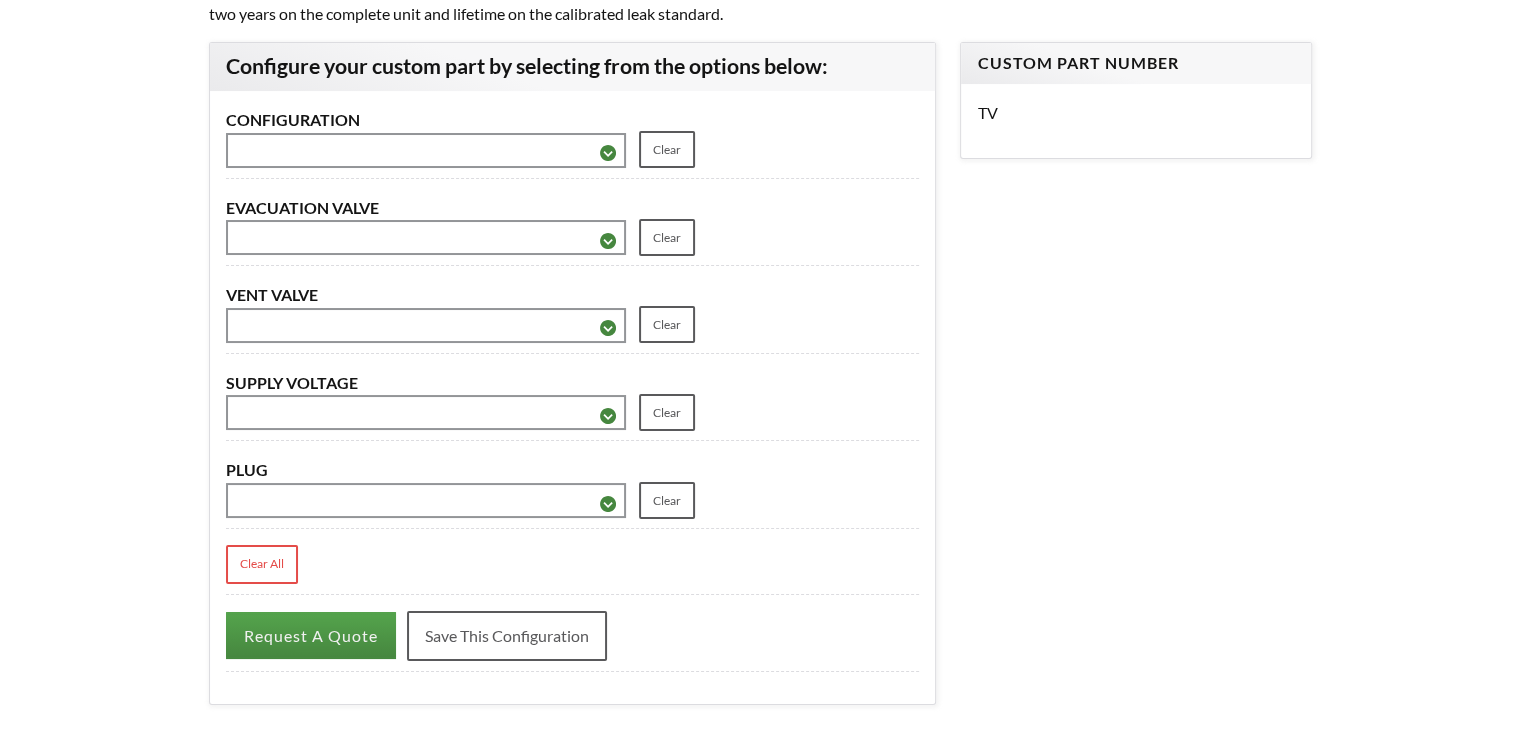 scroll, scrollTop: 400, scrollLeft: 0, axis: vertical 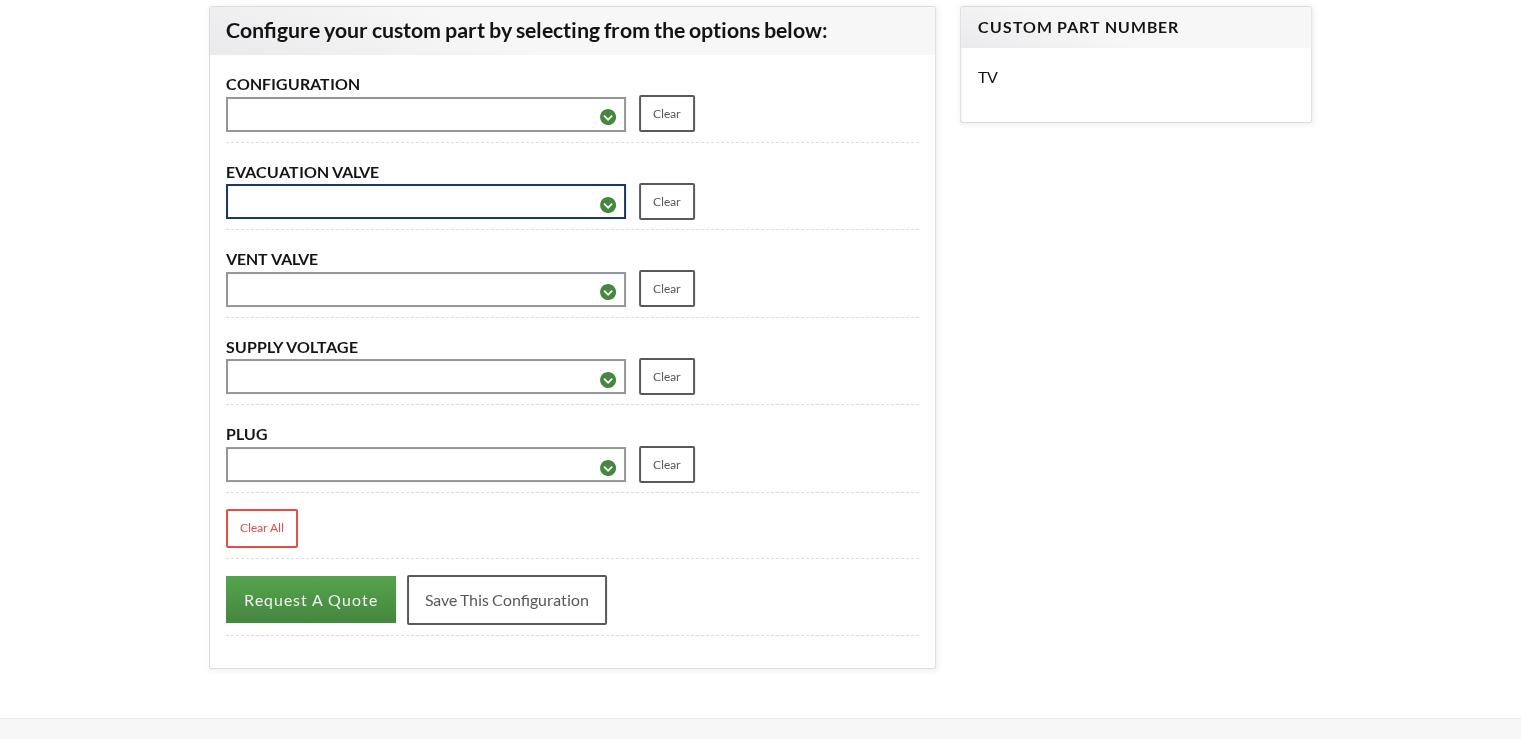 click on "**********" at bounding box center [426, 201] 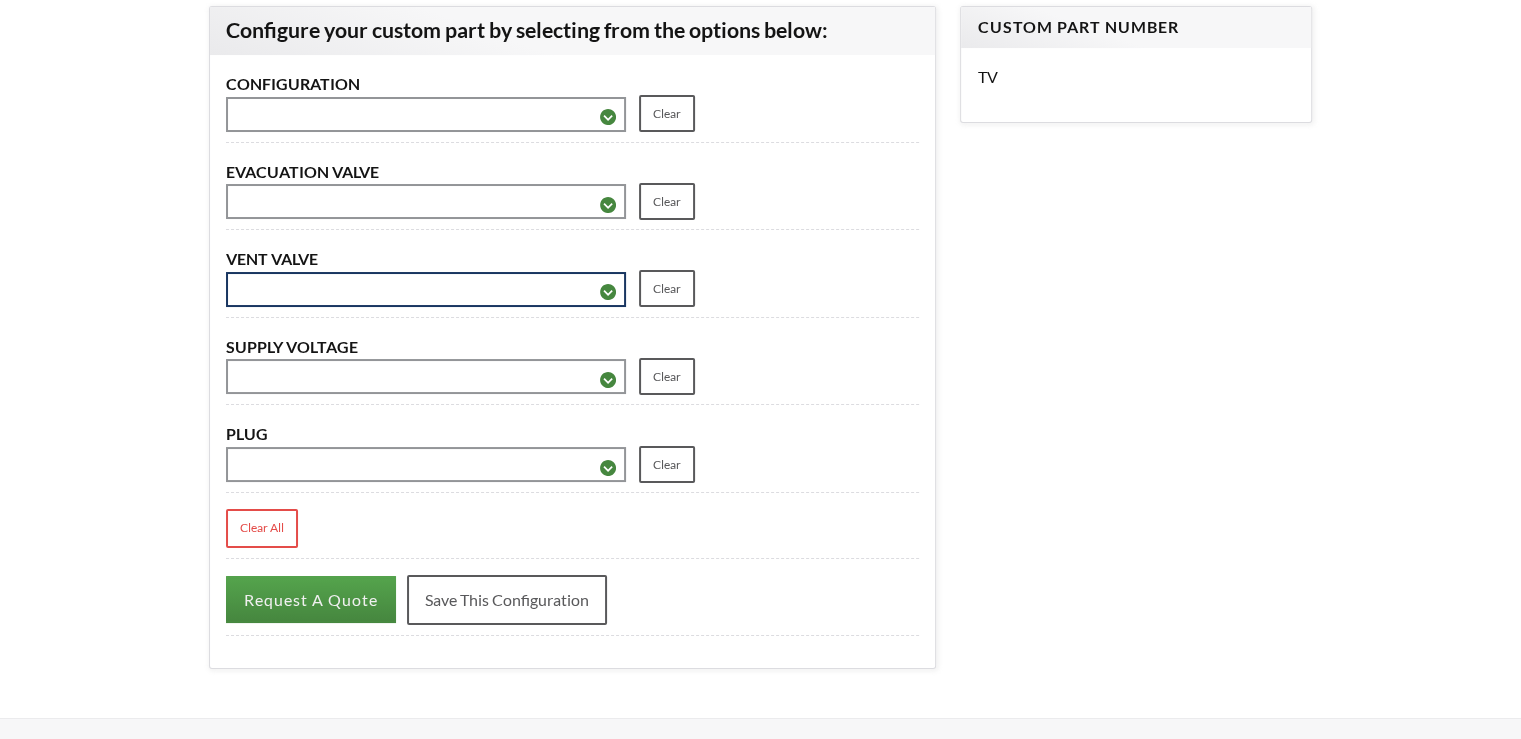 click on "**********" at bounding box center (426, 289) 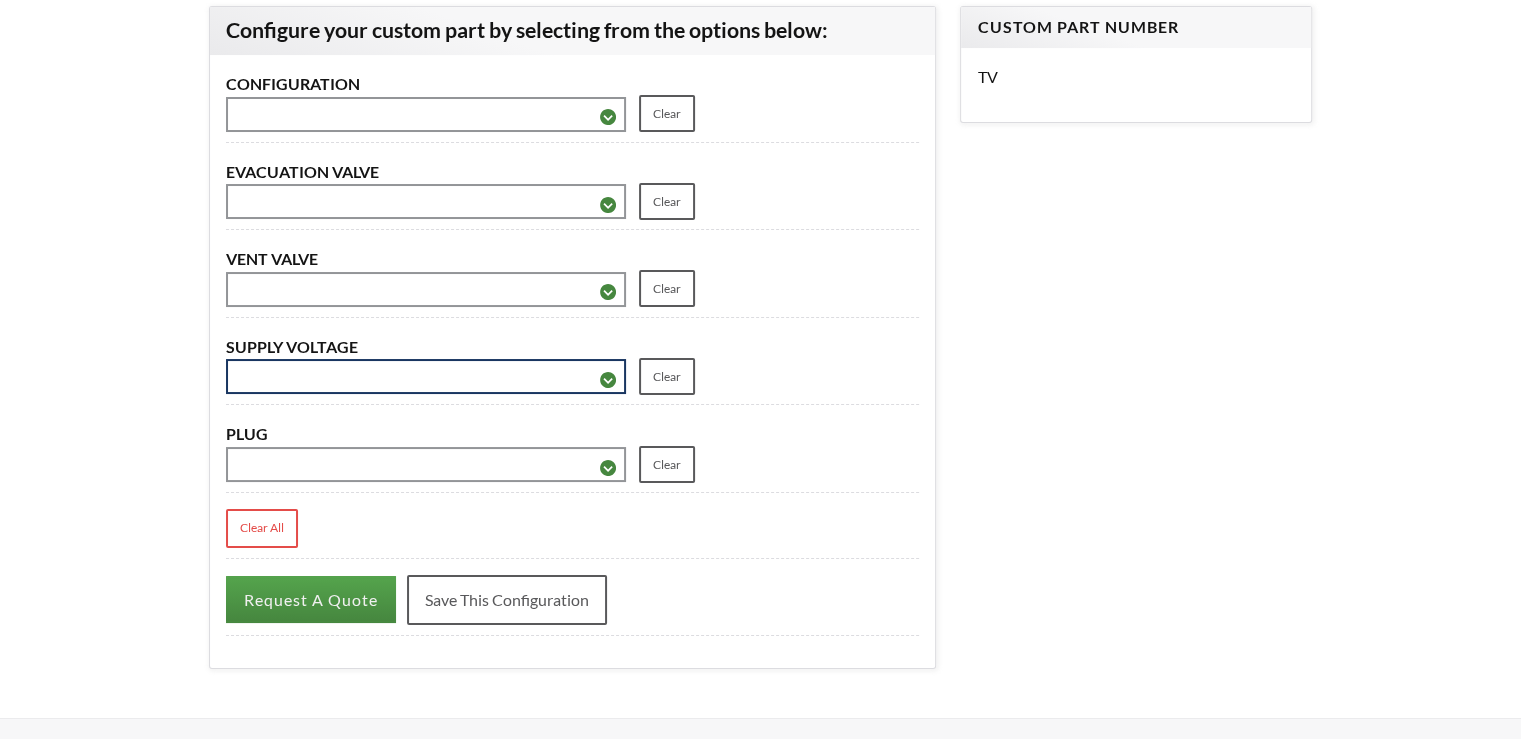 click on "**********" at bounding box center [426, 376] 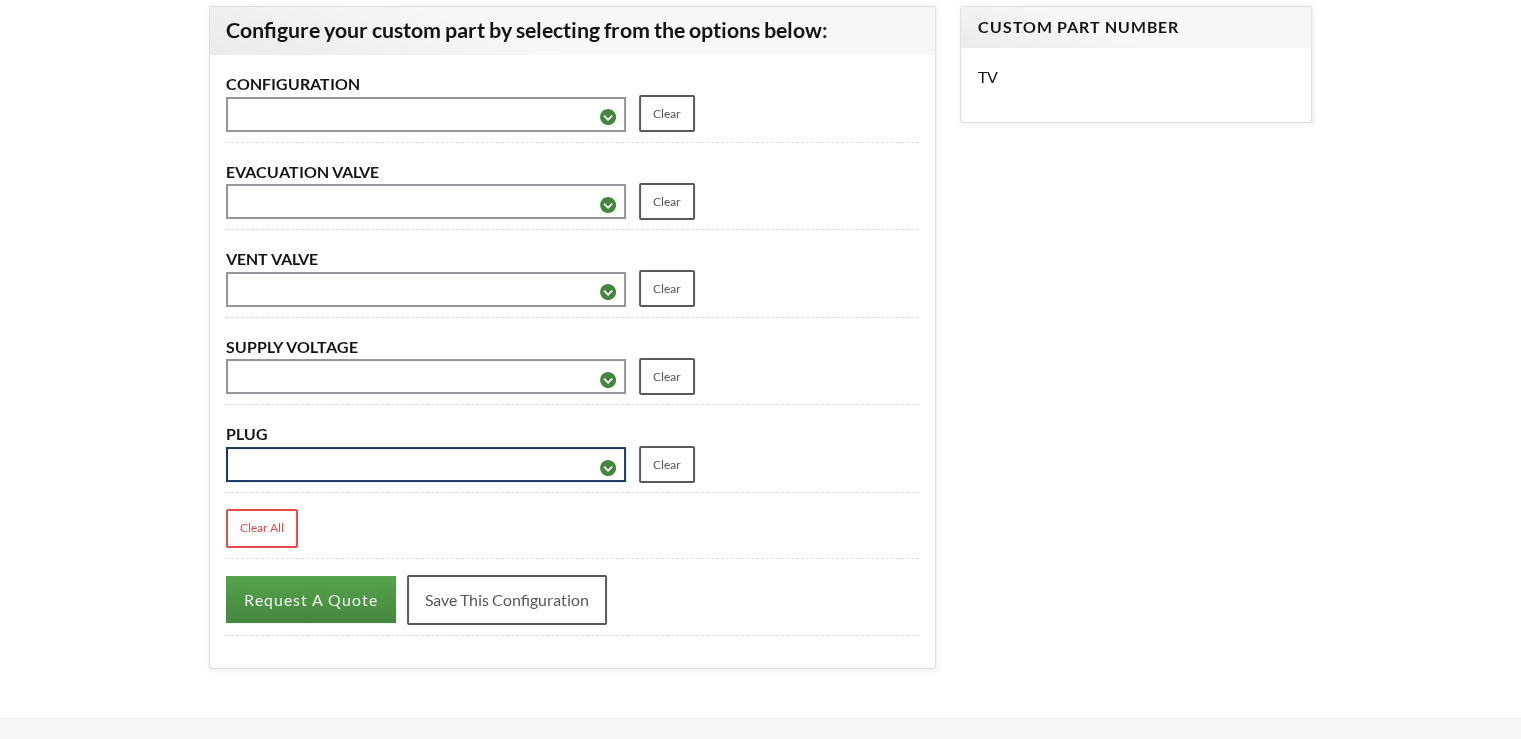 click on "**********" at bounding box center (426, 464) 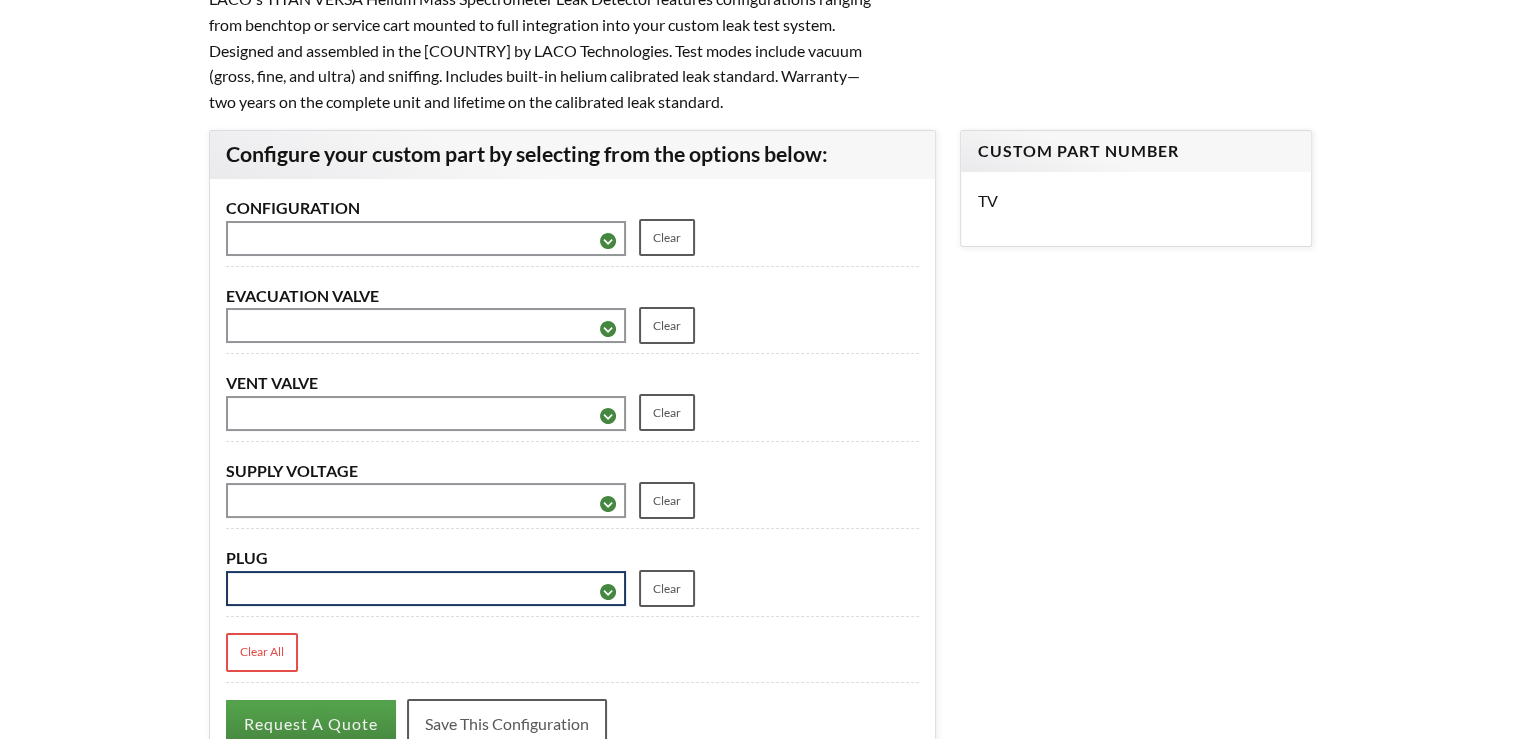 scroll, scrollTop: 0, scrollLeft: 0, axis: both 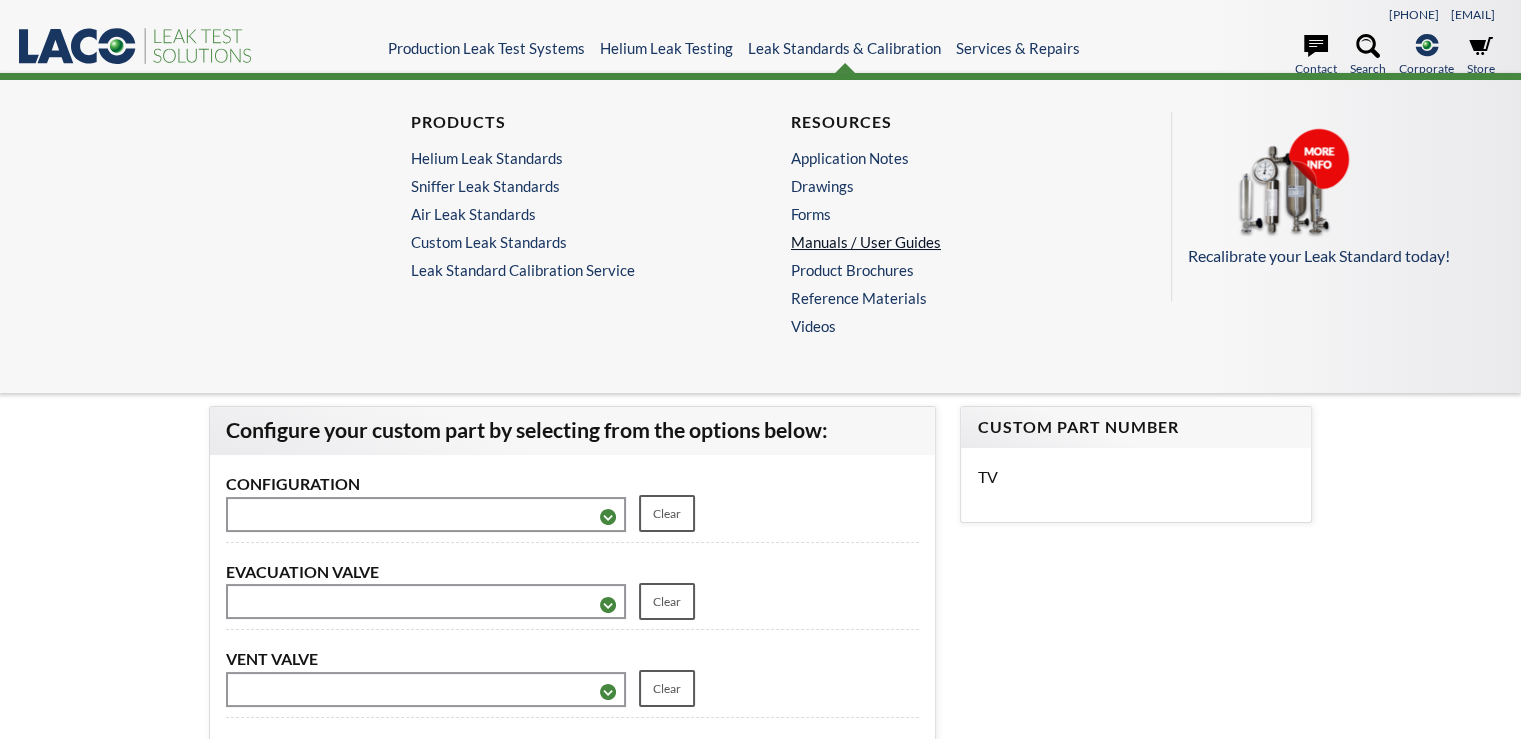 click on "Manuals / User Guides" at bounding box center [945, 242] 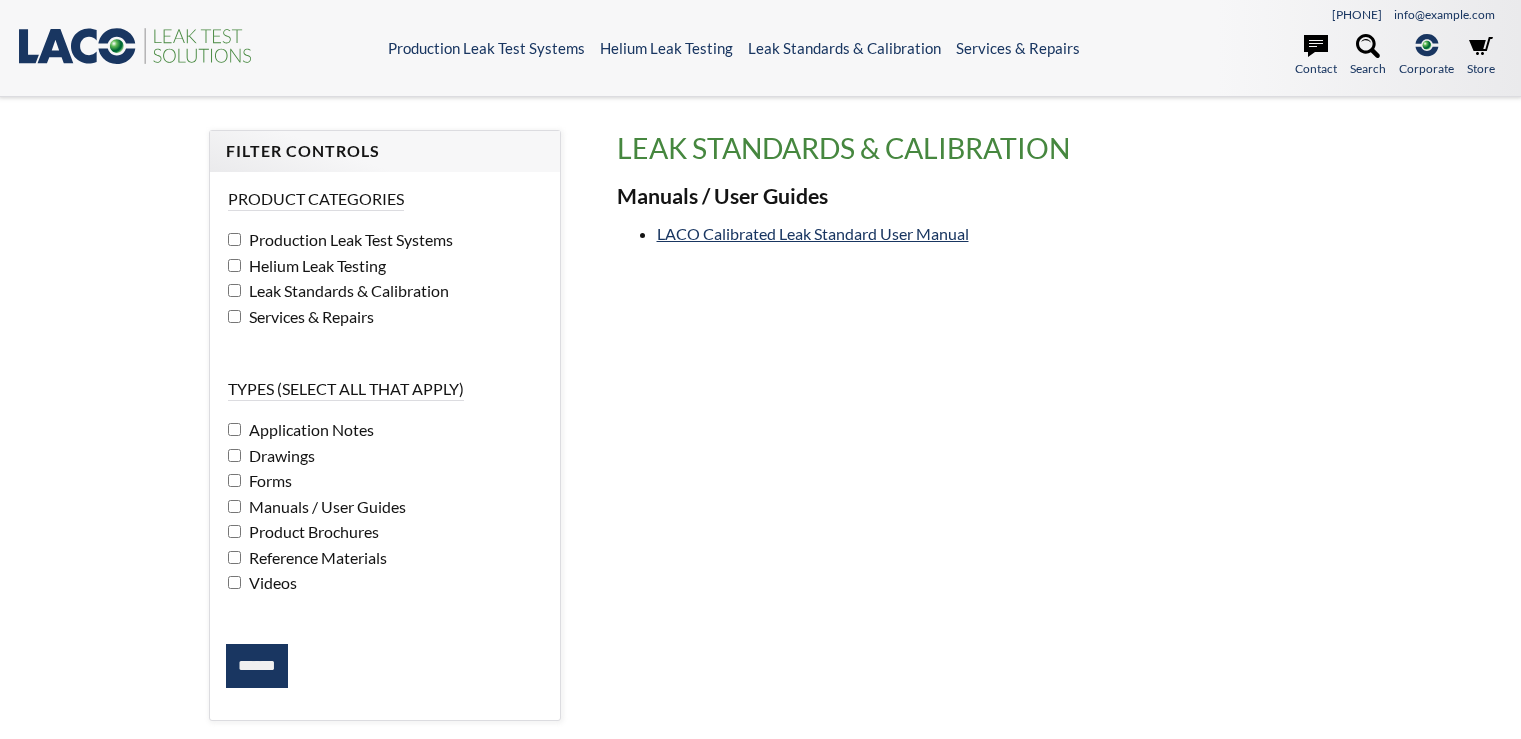 scroll, scrollTop: 0, scrollLeft: 0, axis: both 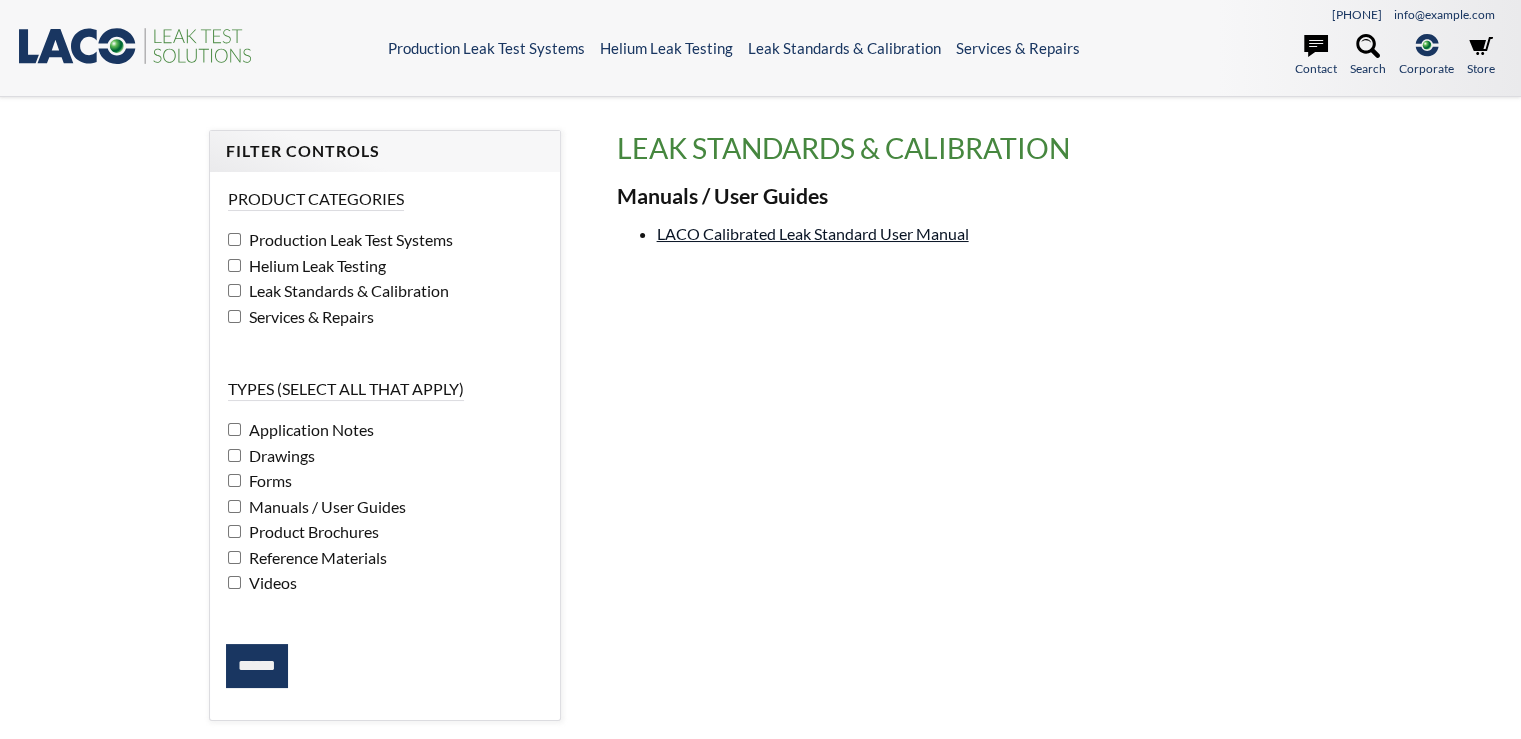 click on "LACO Calibrated Leak Standard User Manual" at bounding box center [813, 233] 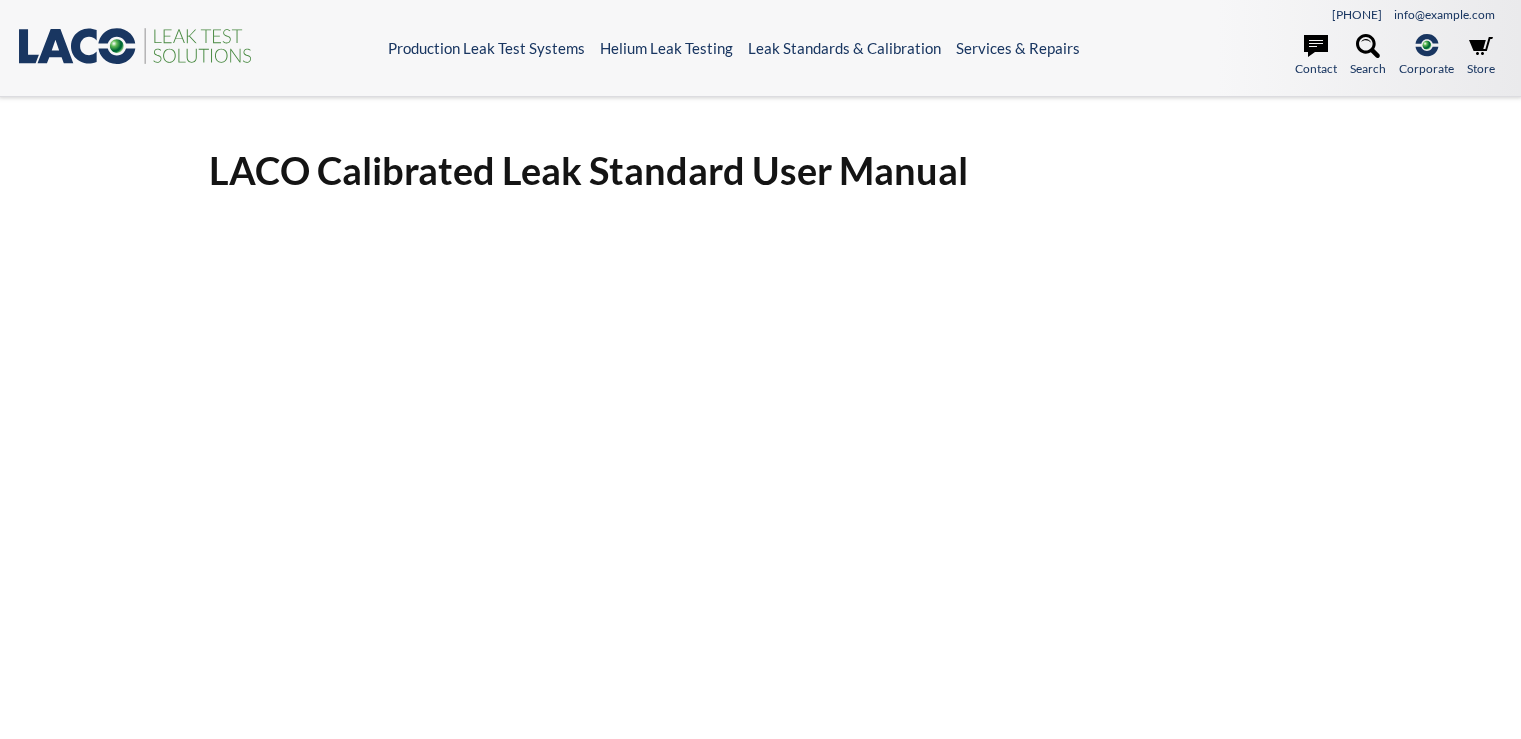 scroll, scrollTop: 0, scrollLeft: 0, axis: both 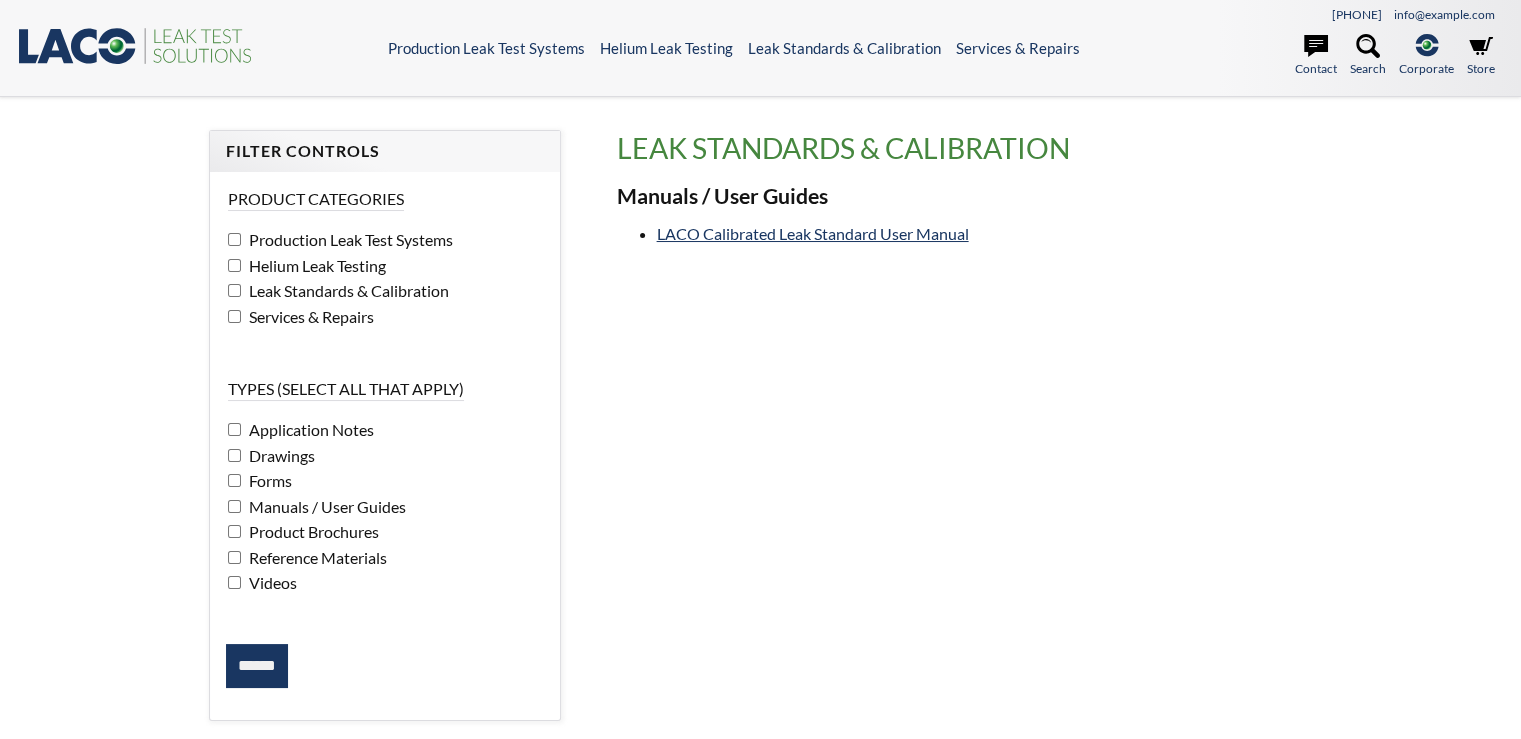 click on "******" at bounding box center (257, 666) 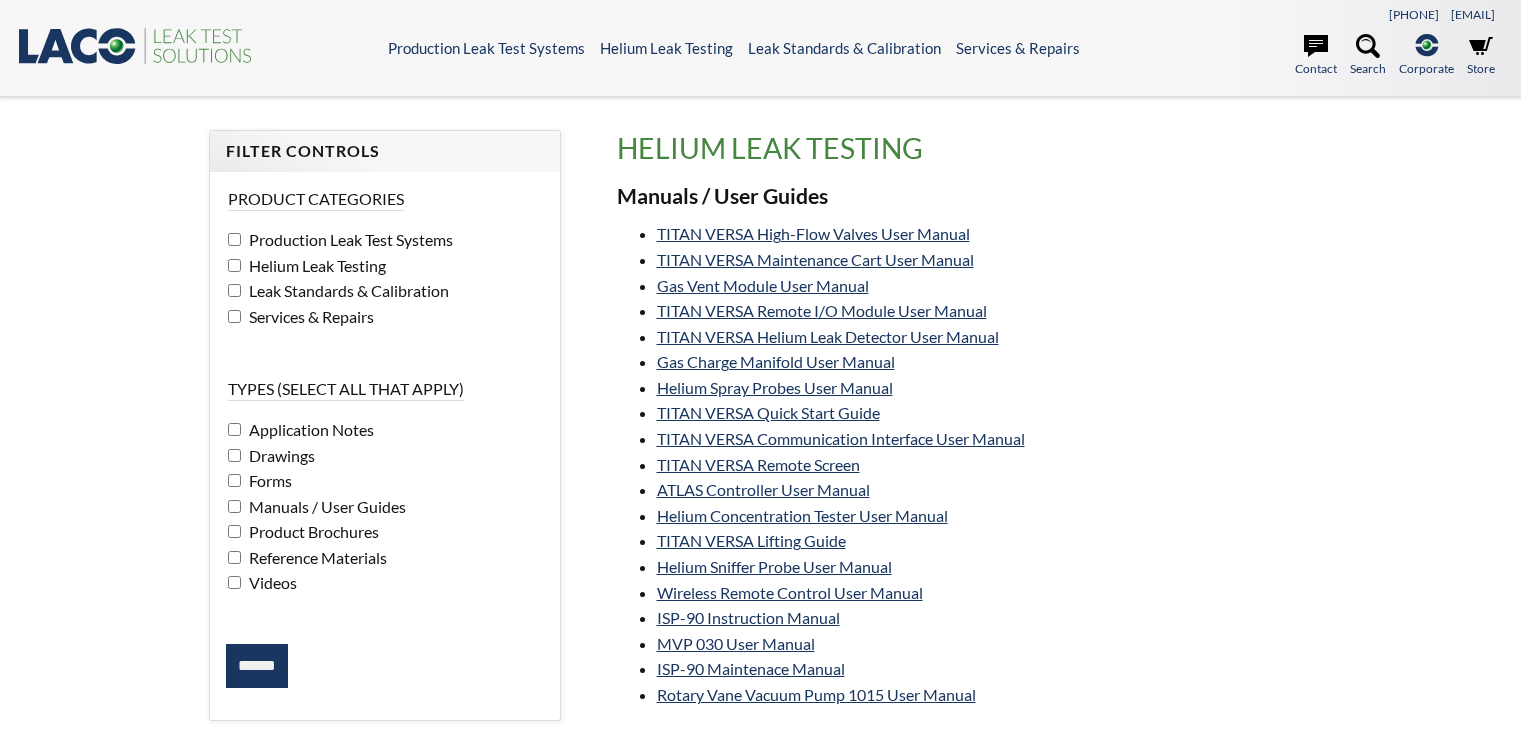 scroll, scrollTop: 0, scrollLeft: 0, axis: both 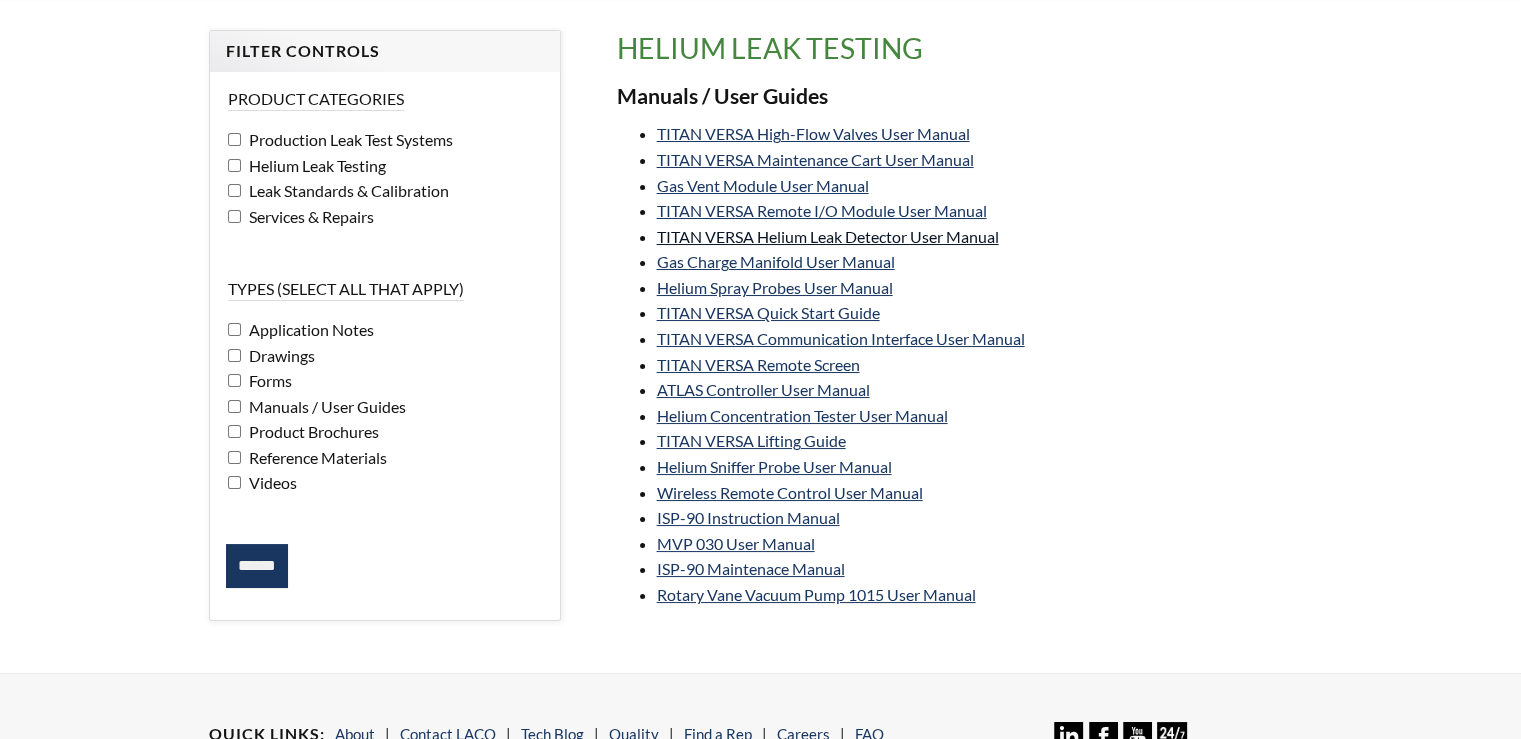 click on "TITAN VERSA Helium Leak Detector User Manual" at bounding box center [828, 236] 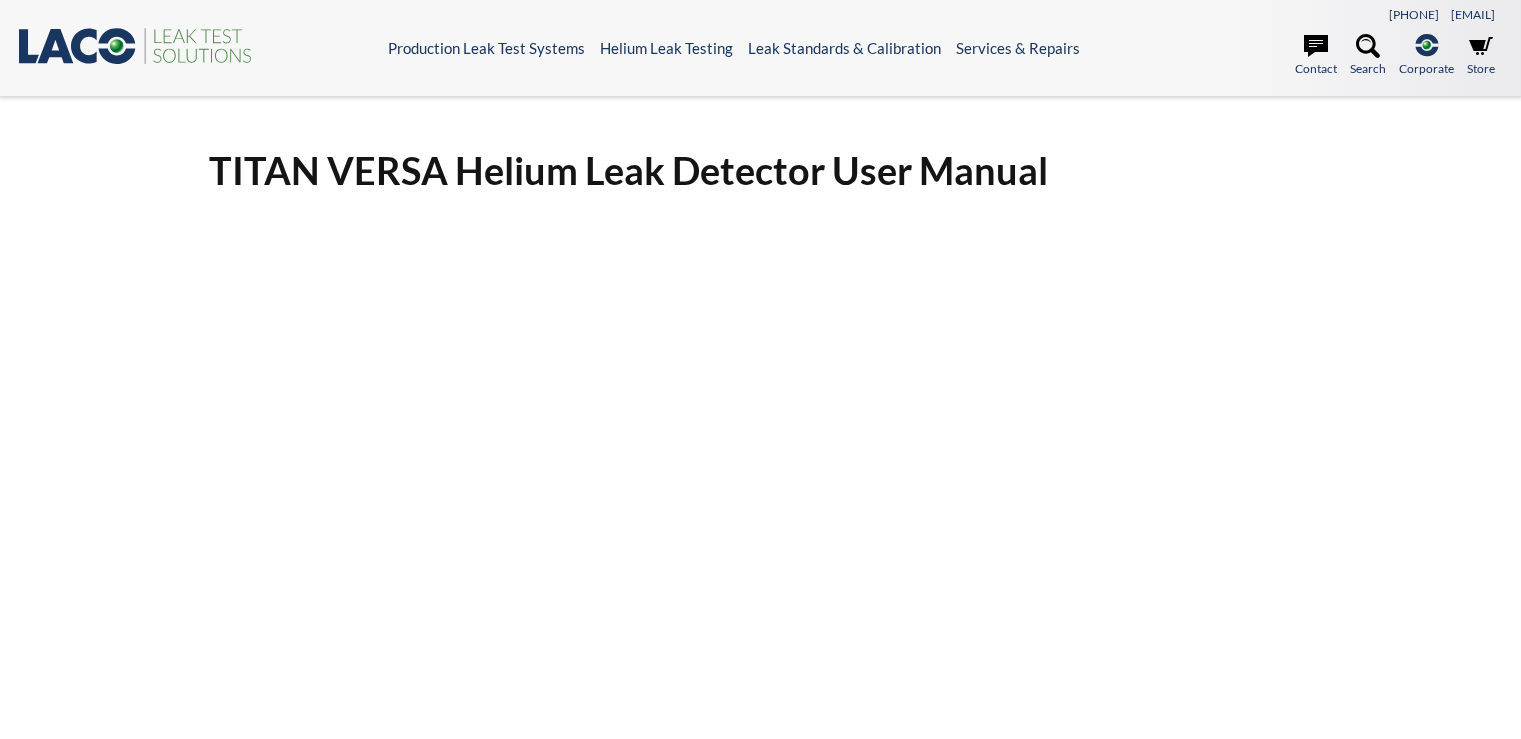 scroll, scrollTop: 0, scrollLeft: 0, axis: both 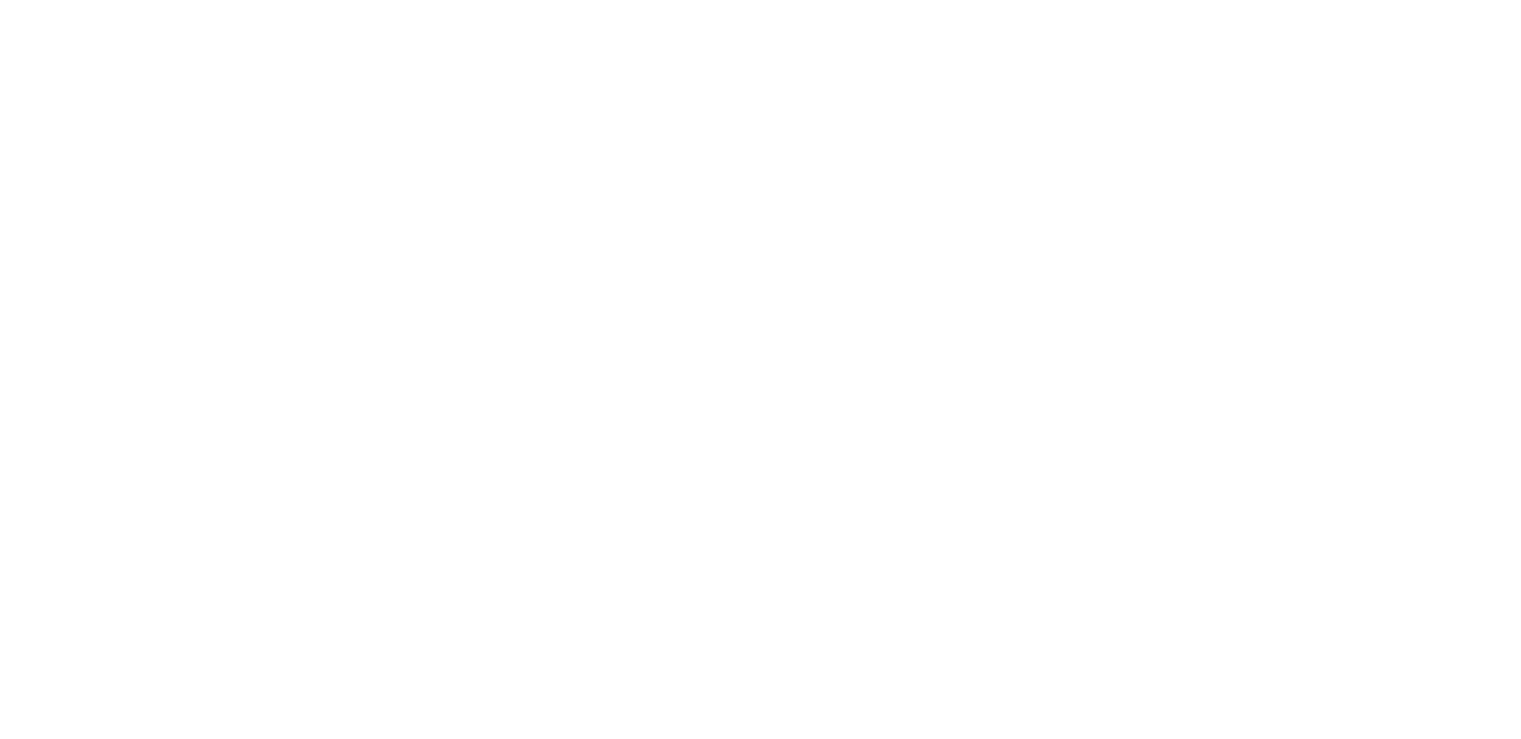 click on "TITAN VERSA Helium Leak Detector User Manual
Click Here To Download" at bounding box center [761, 329] 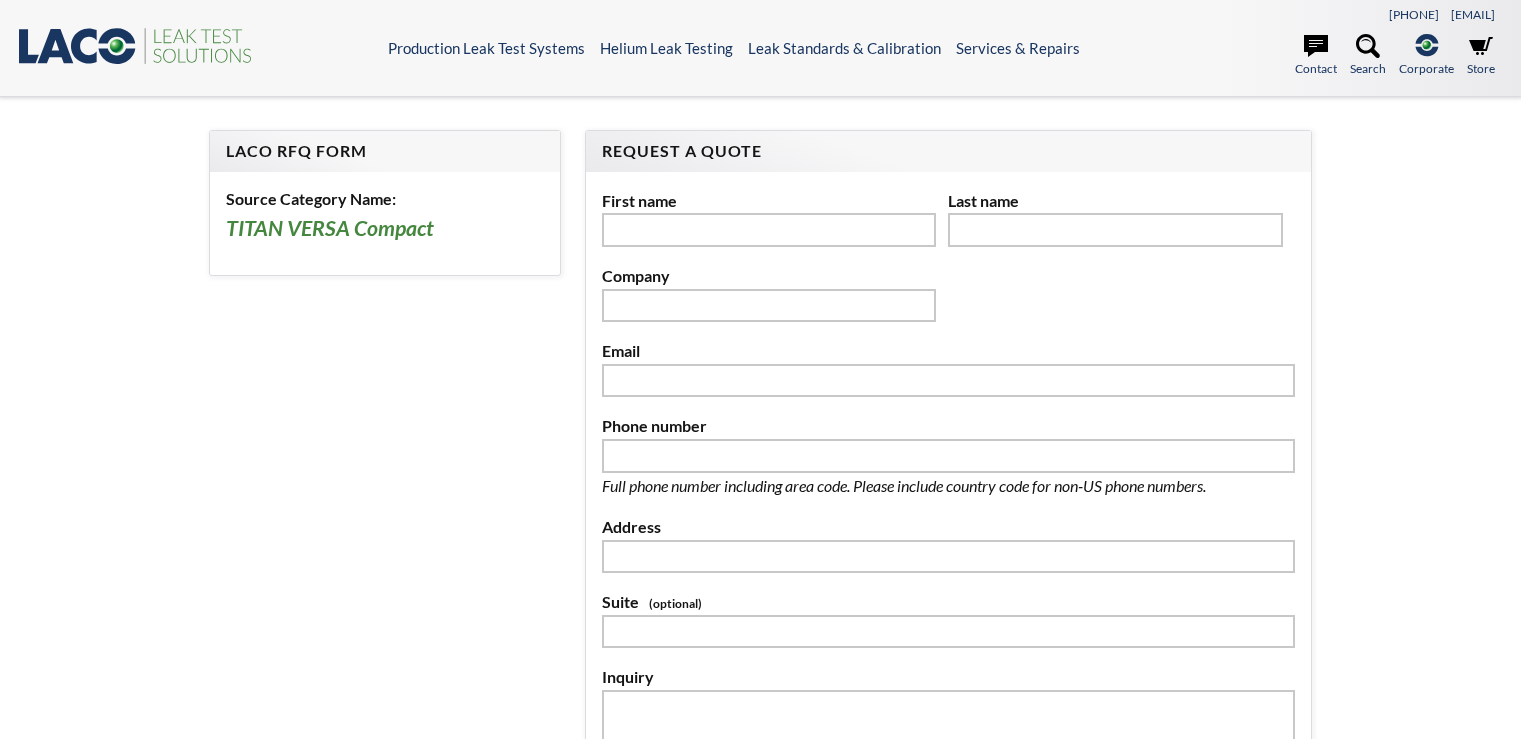 scroll, scrollTop: 0, scrollLeft: 0, axis: both 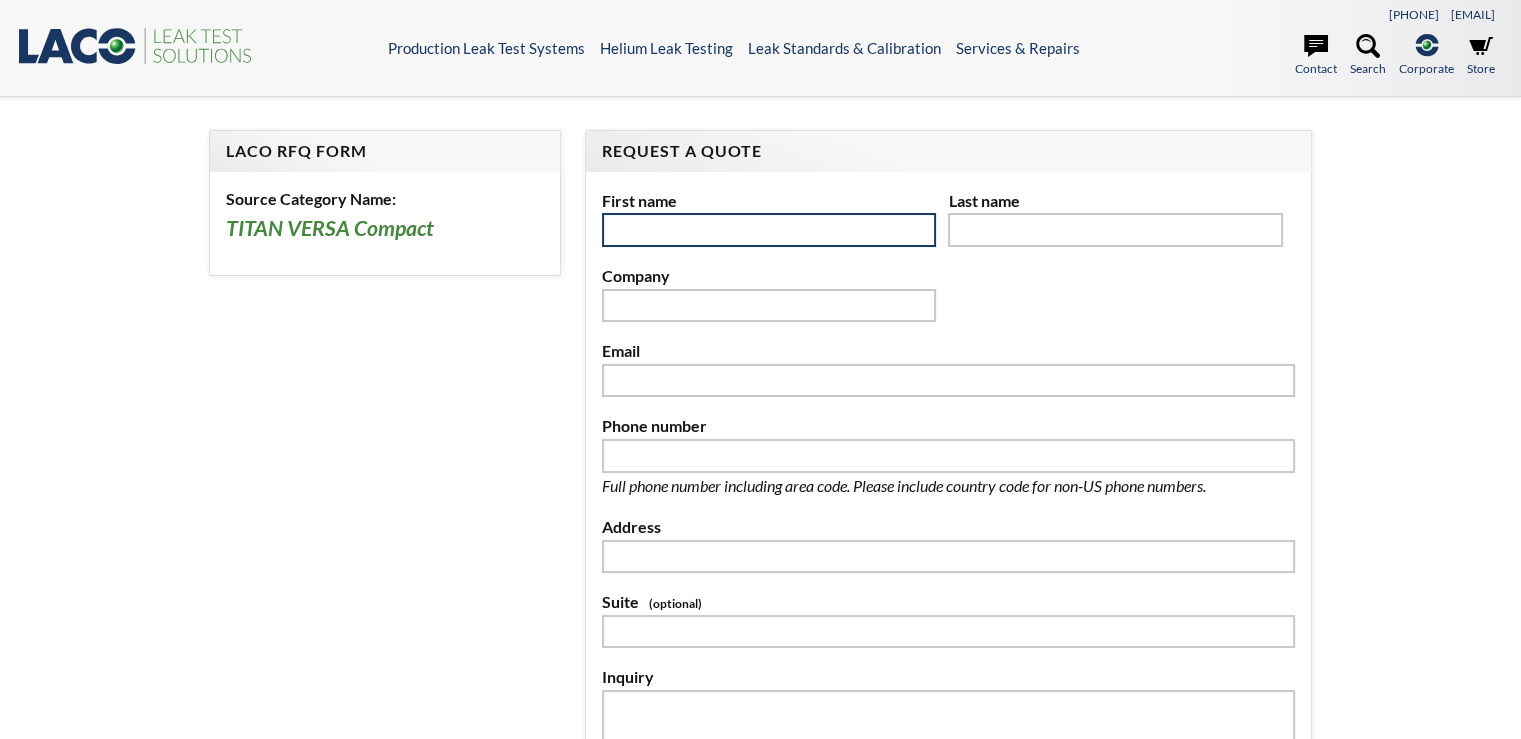 click at bounding box center (769, 230) 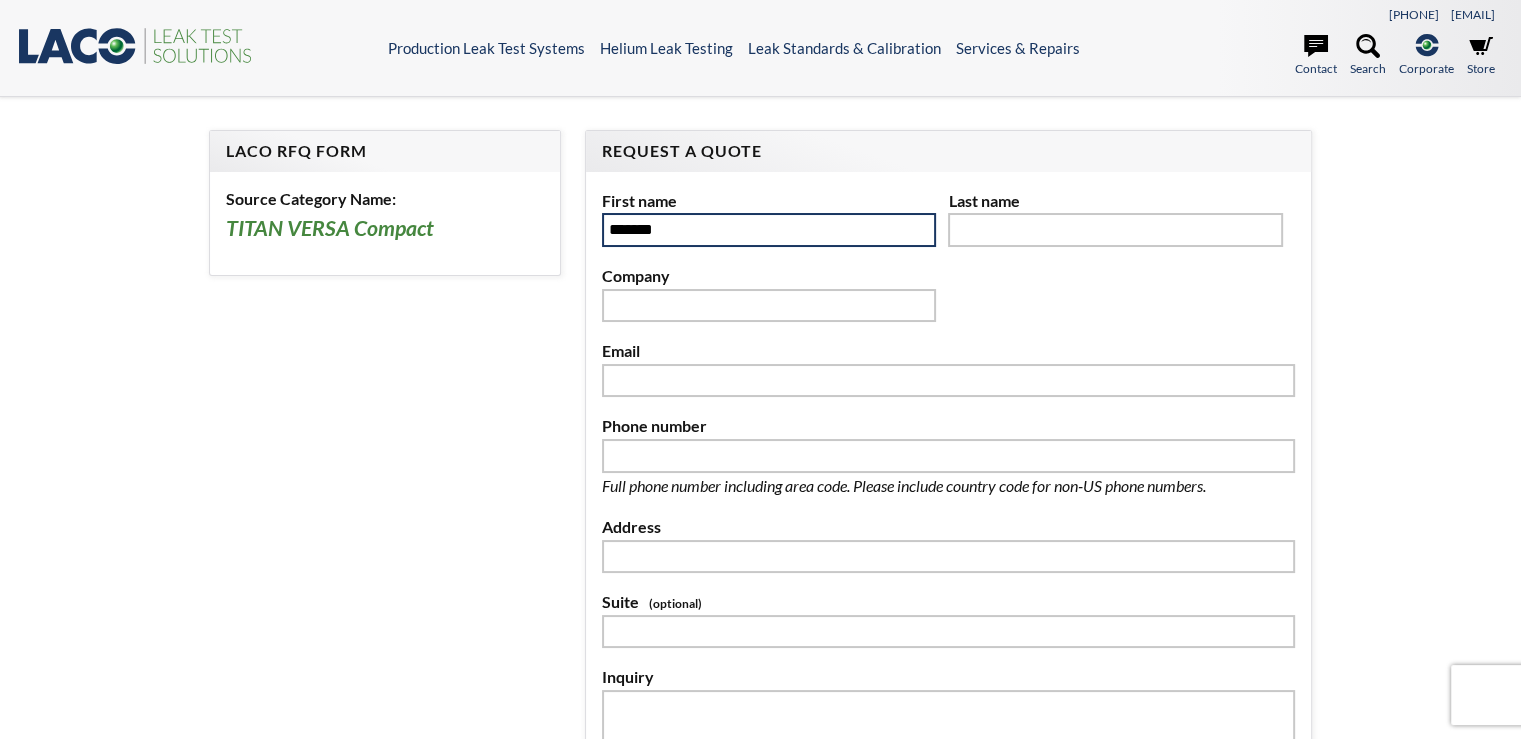 type on "*******" 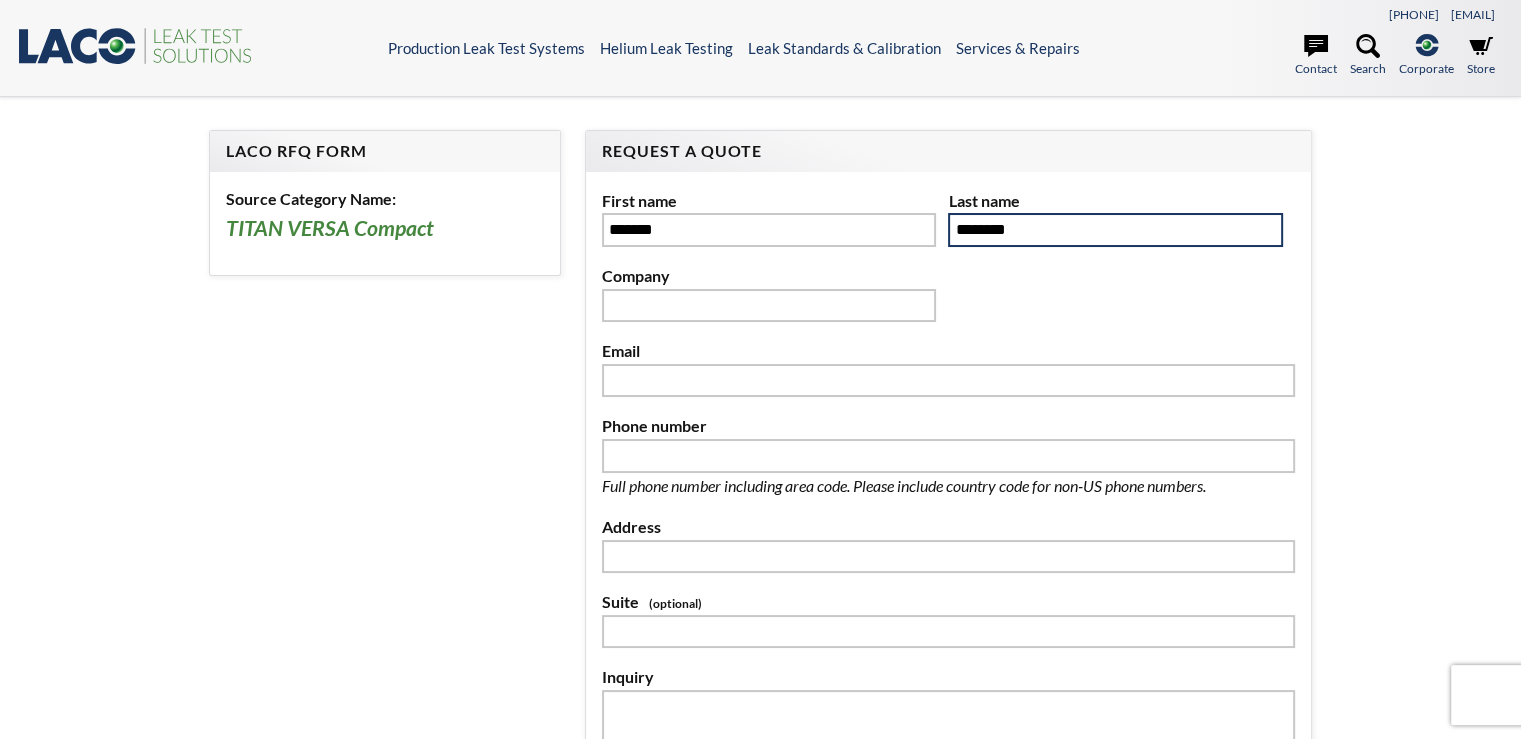 type on "[COMPANY]" 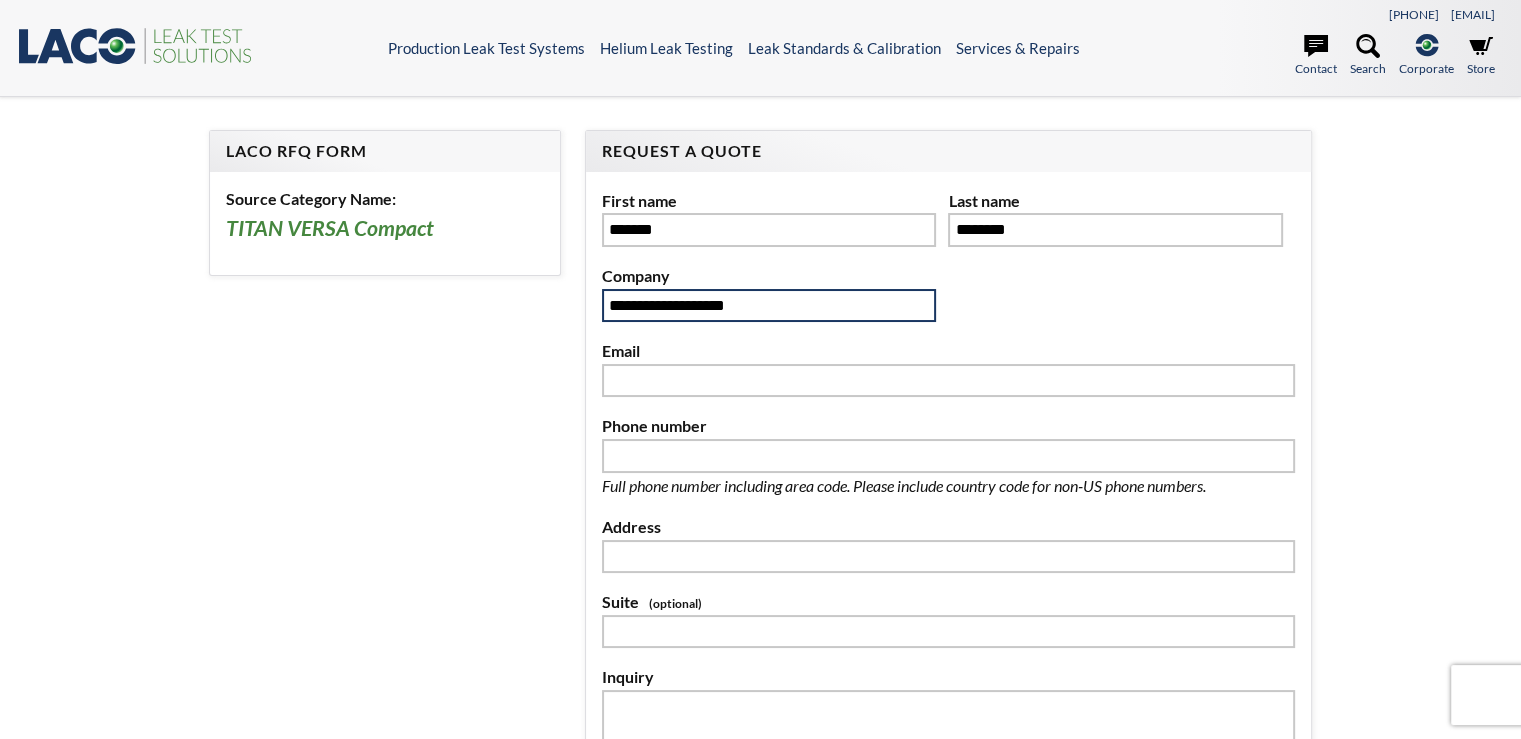 type on "[COMPANY]" 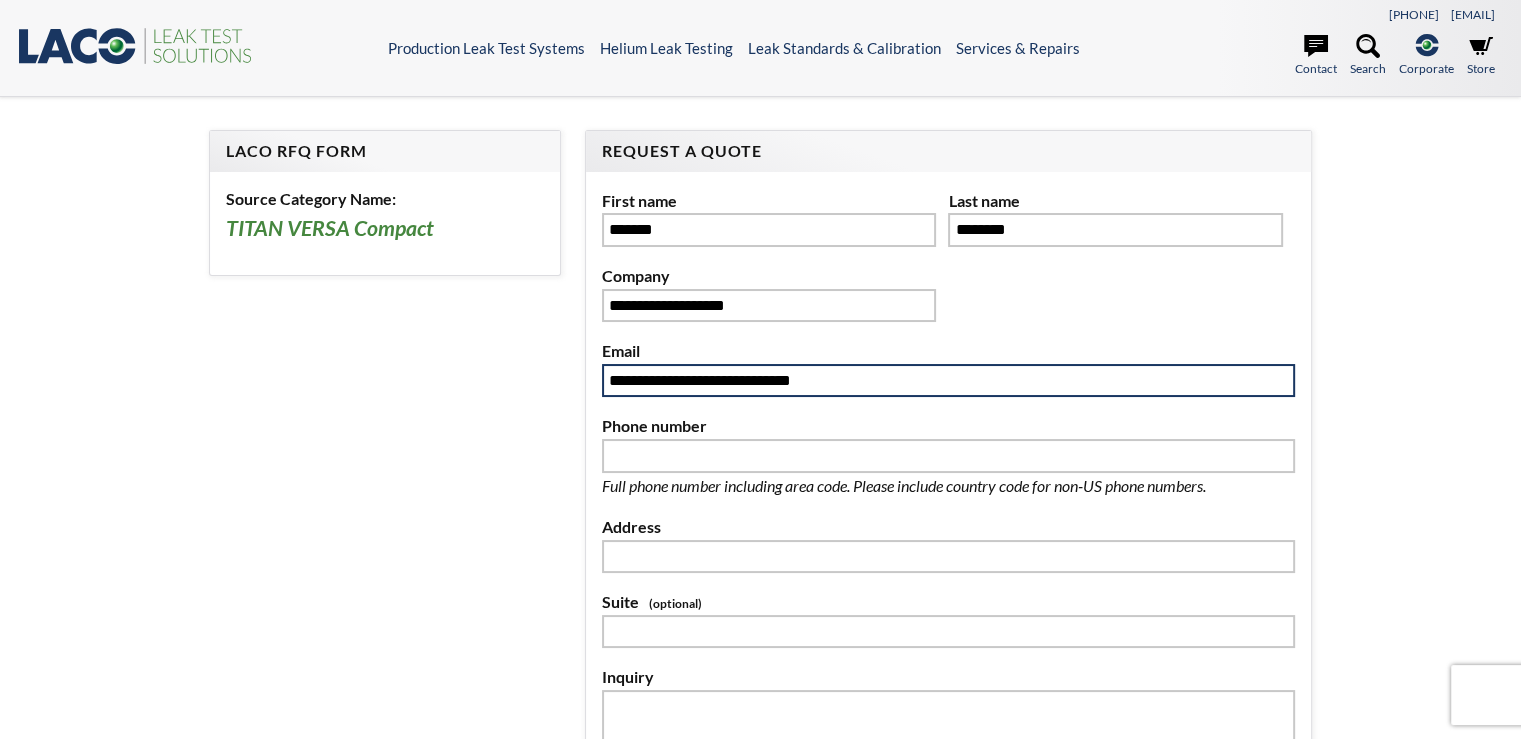 type on "[COMPANY]" 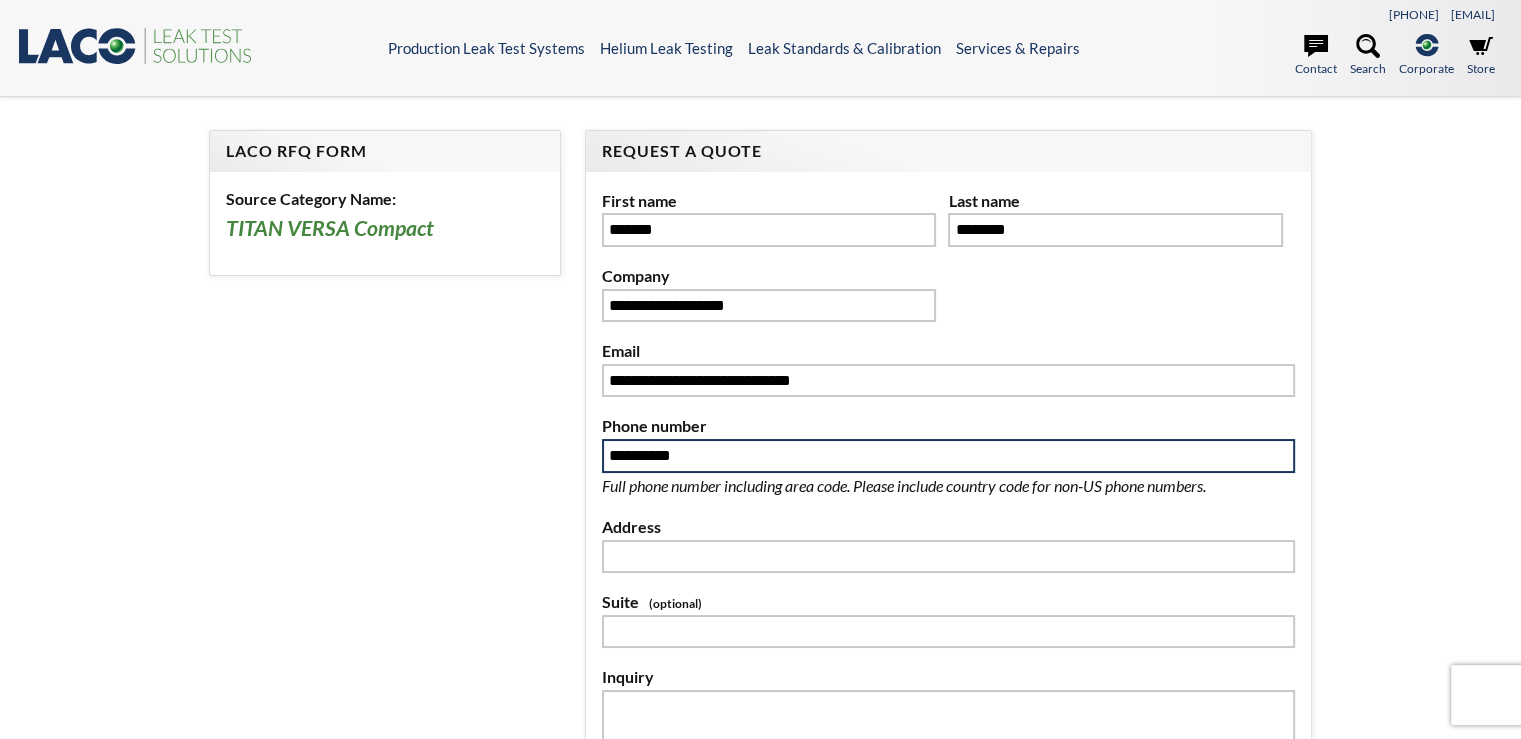 type on "**********" 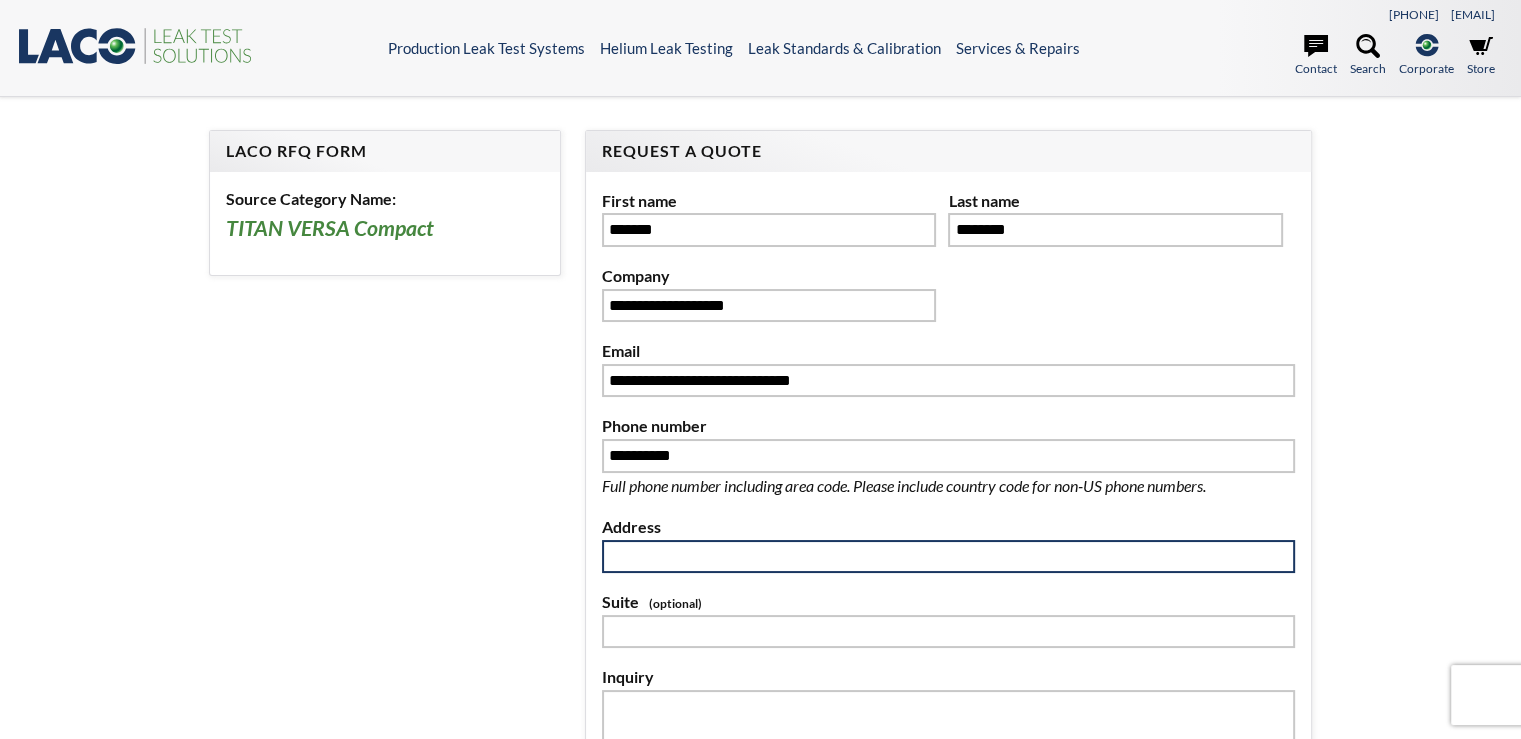 click at bounding box center [949, 557] 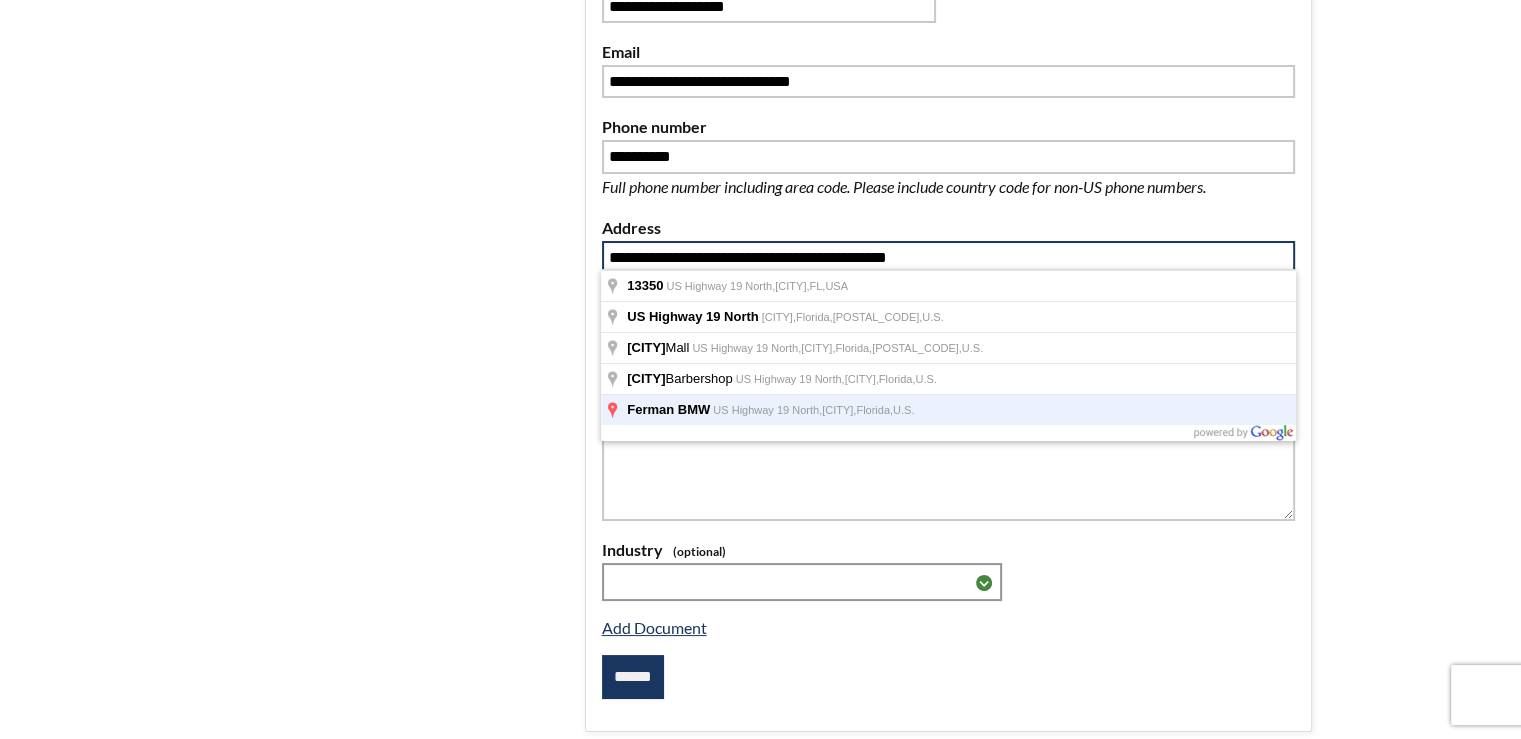scroll, scrollTop: 300, scrollLeft: 0, axis: vertical 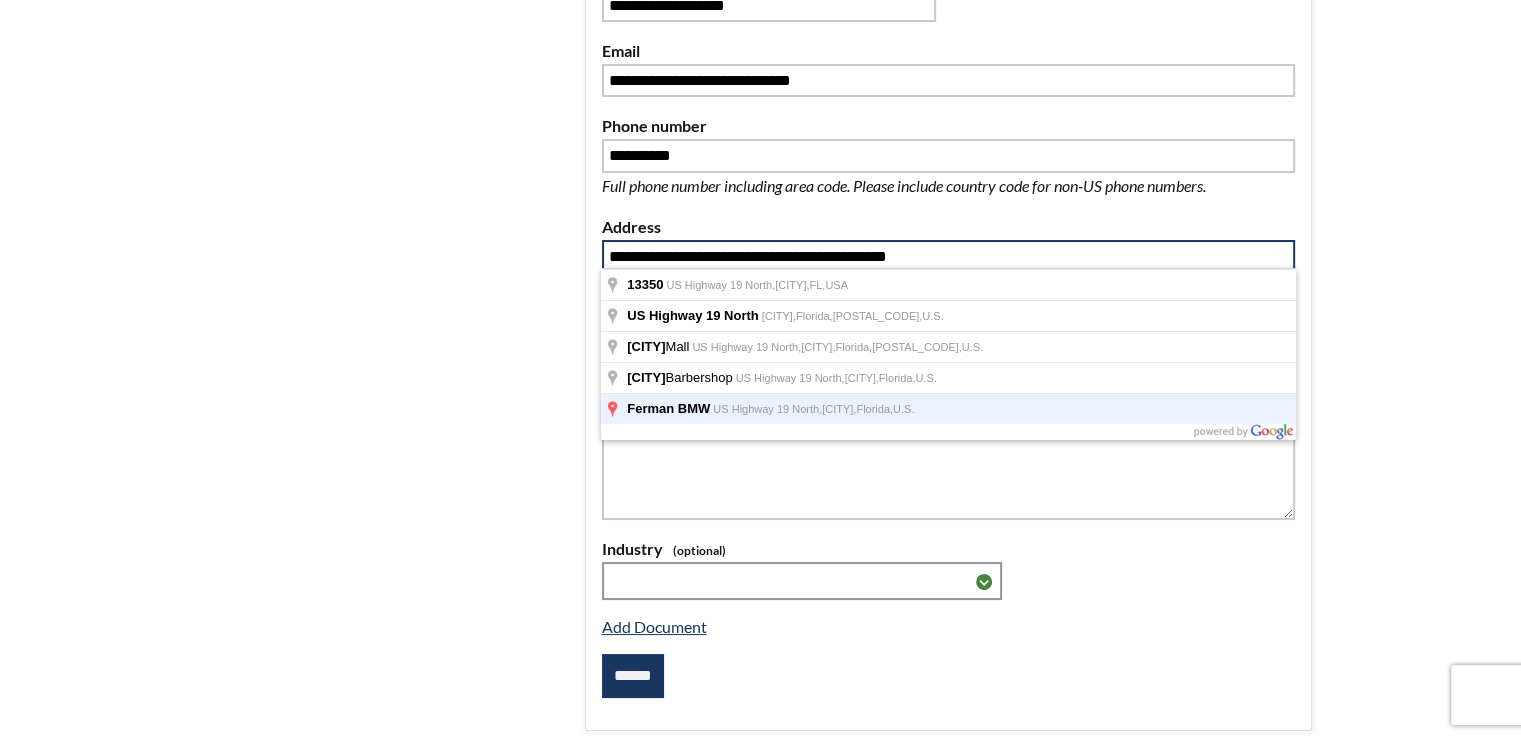 type on "[ADDRESS]" 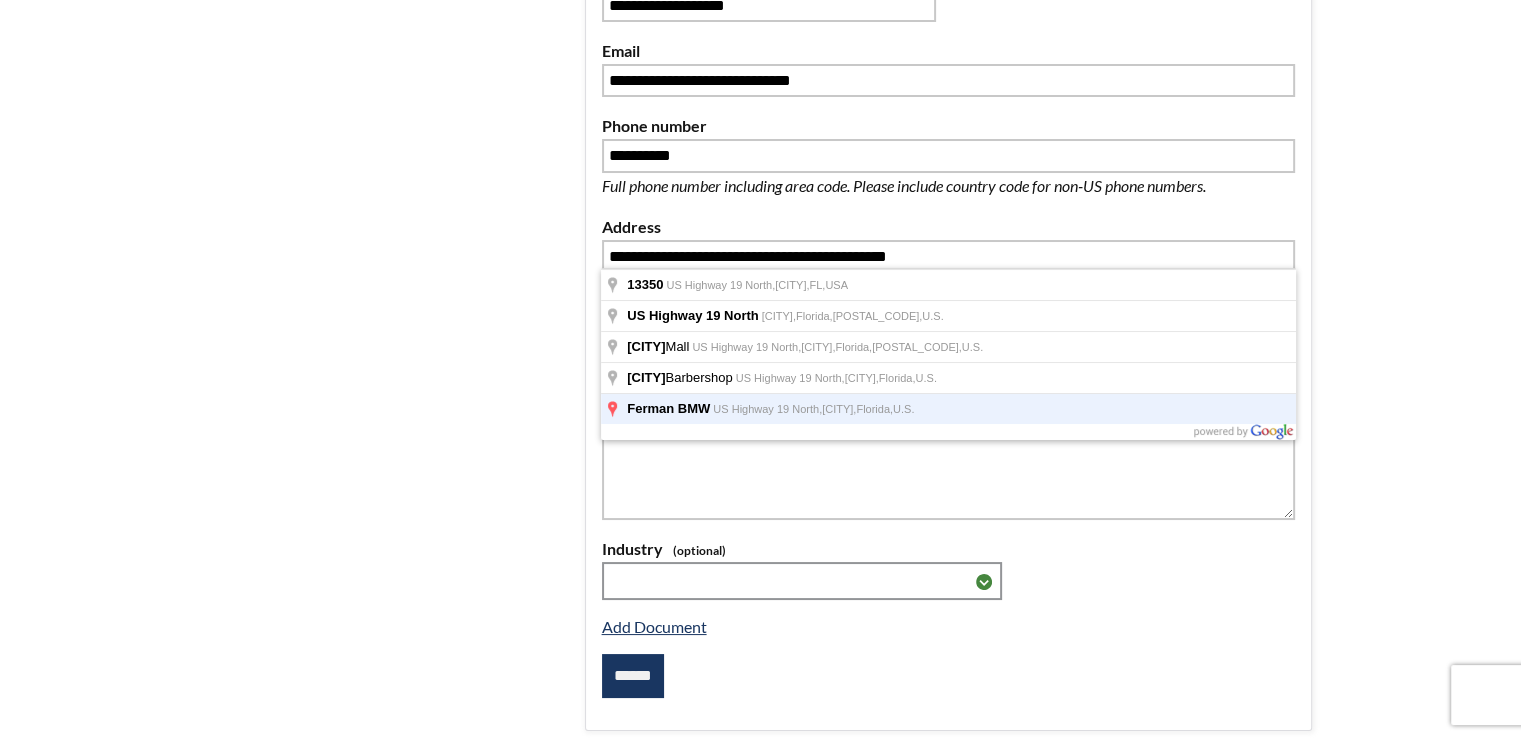 click on "LACO RFQ Form
Source Category Name:
TITAN VERSA Compact
Request A Quote
First name [NAME]
Last name [NAME]
Company [COMPANY]
Email [EMAIL]
Phone number [PHONE]
Full phone number including area code. Please include country code for non-US phone numbers.
Address [ADDRESS]
Suite
Inquiry
Industry
[COMPANY]
[INDUSTRY]
[INQUIRY]
[INDUSTRY]
Add Document
[DOCUMENT]" at bounding box center [761, 288] 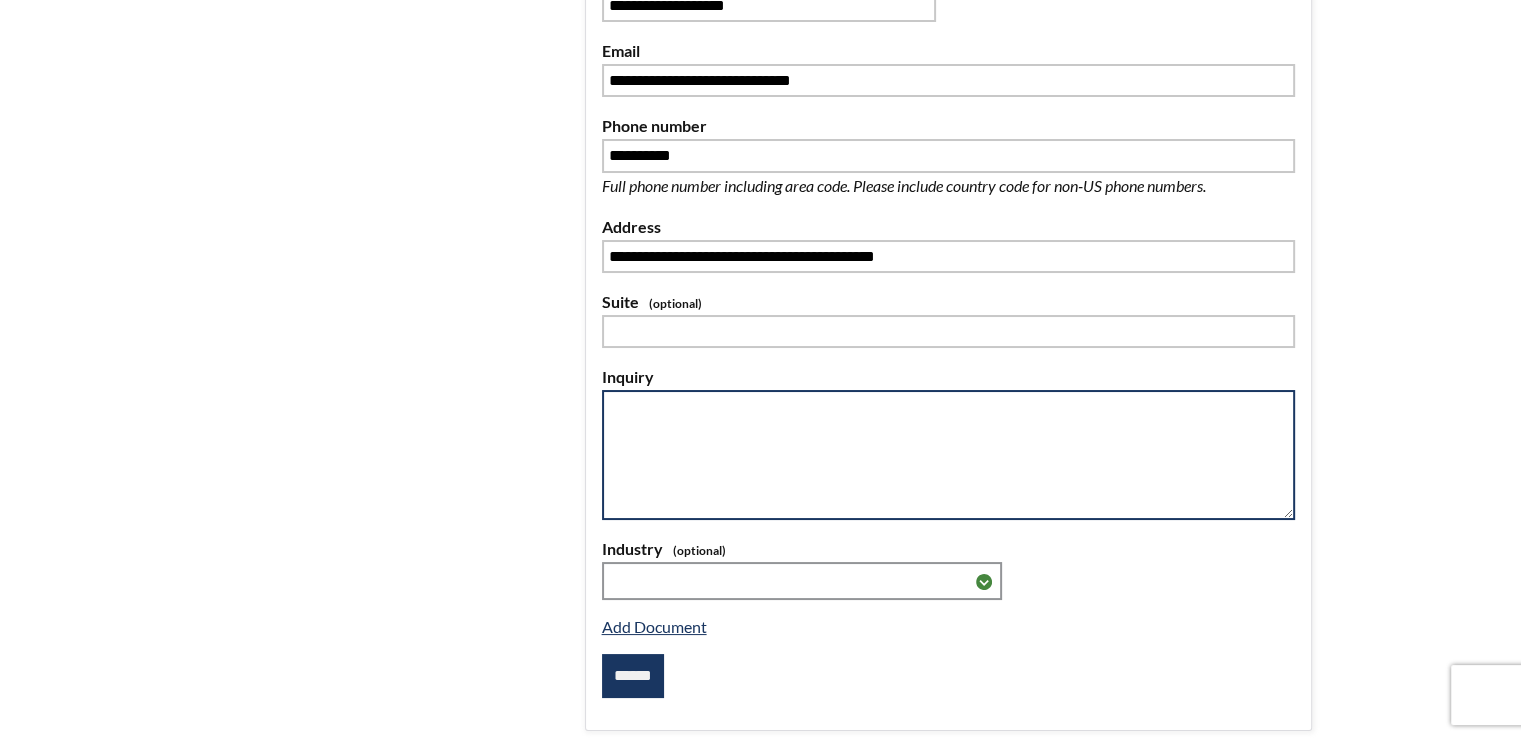 click at bounding box center (949, 455) 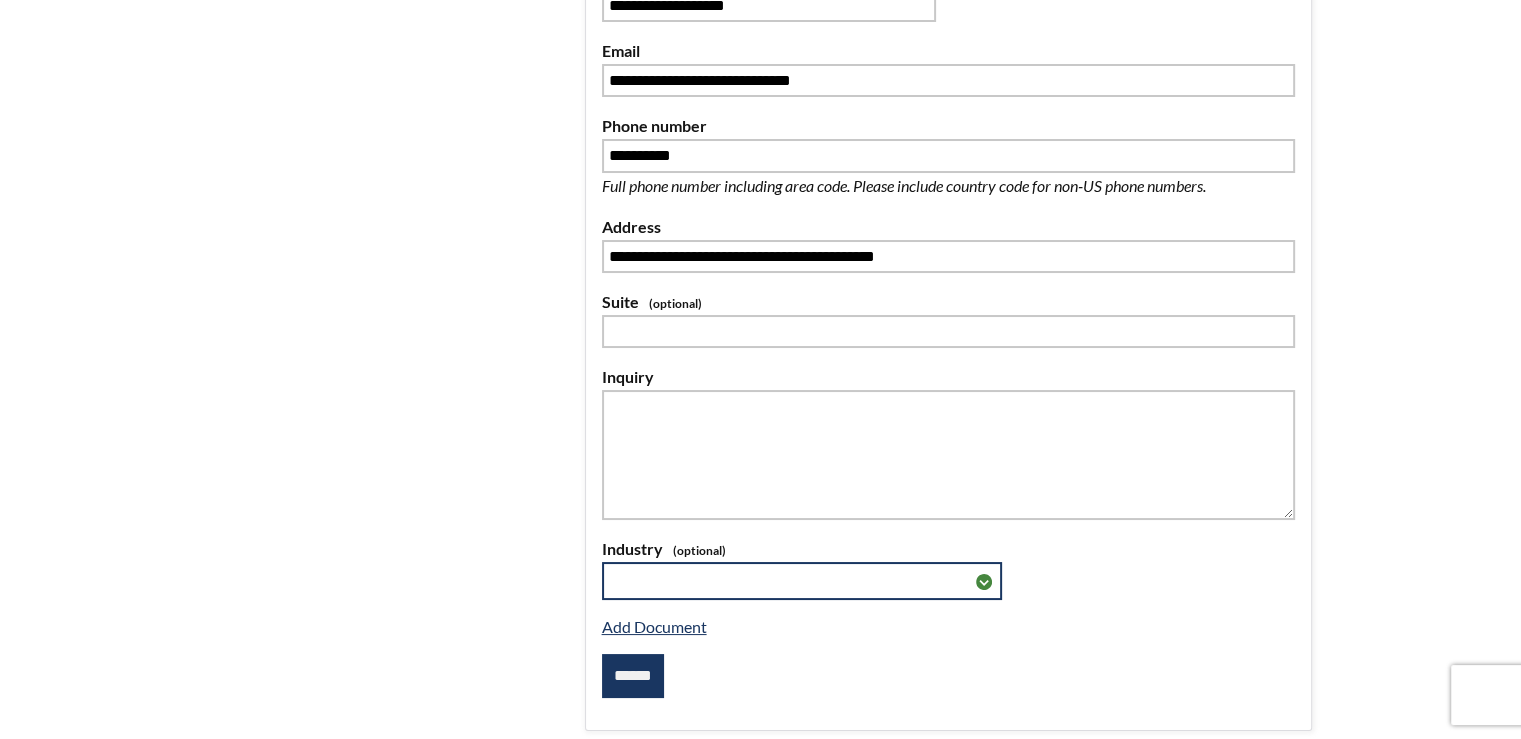 click on "**********" at bounding box center [802, 581] 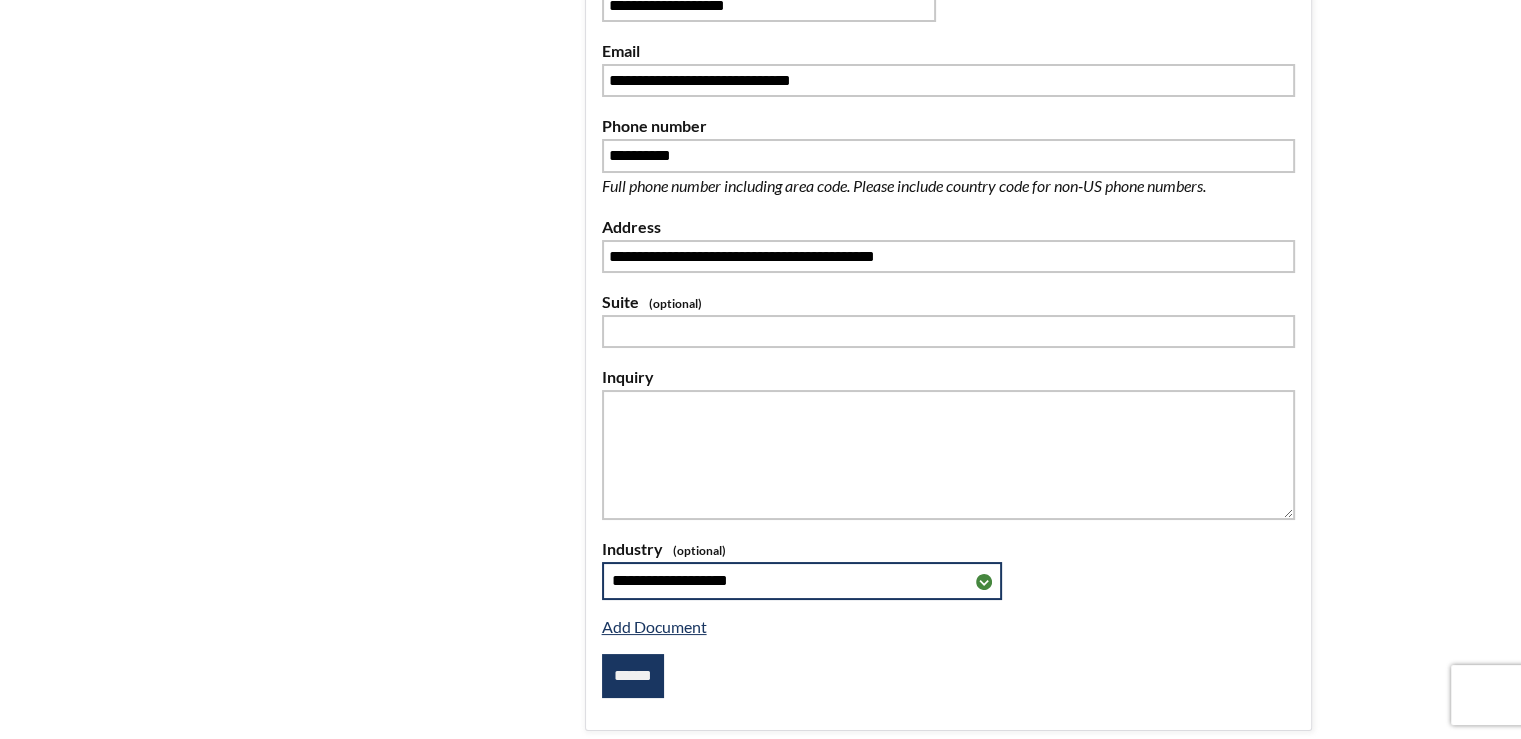 click on "**********" at bounding box center (802, 581) 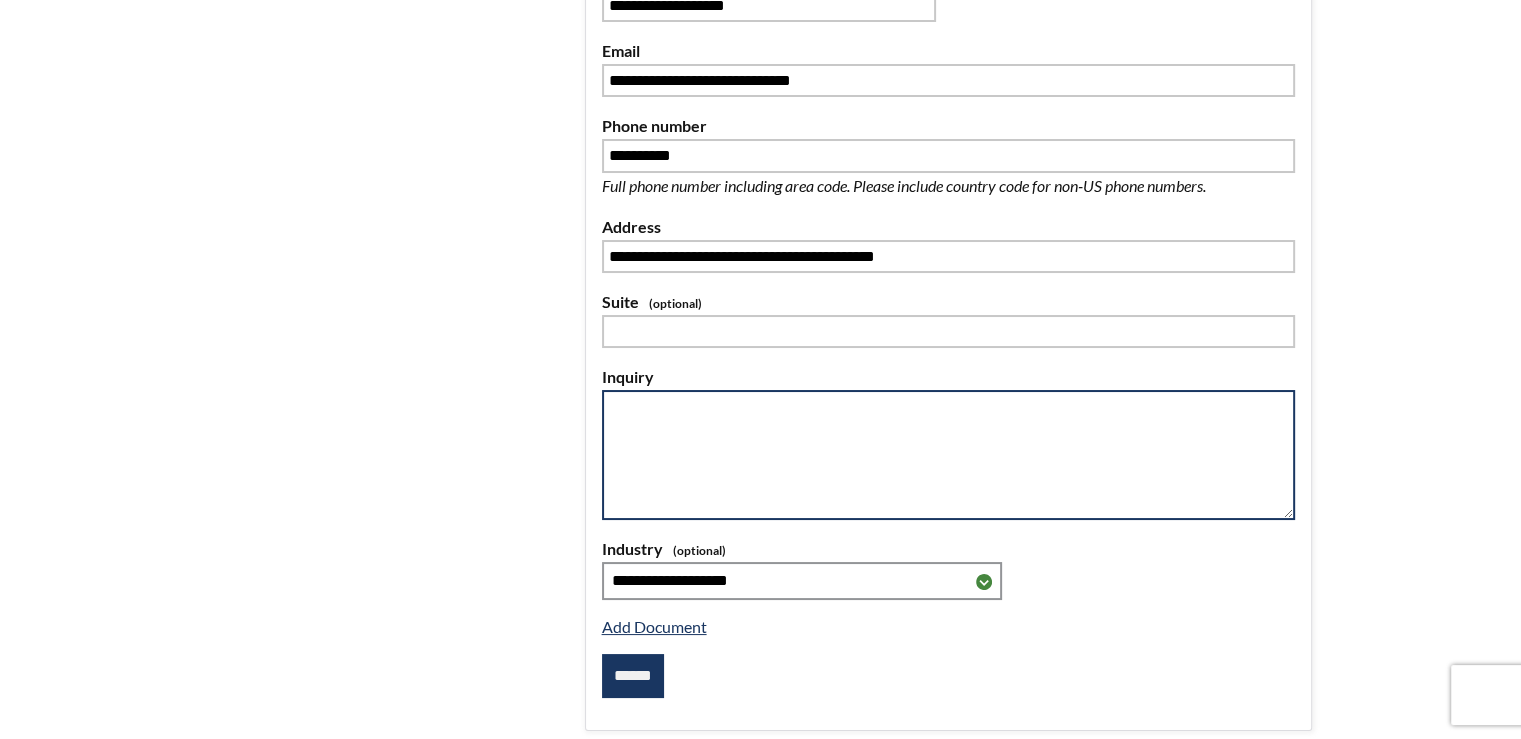 click at bounding box center [949, 455] 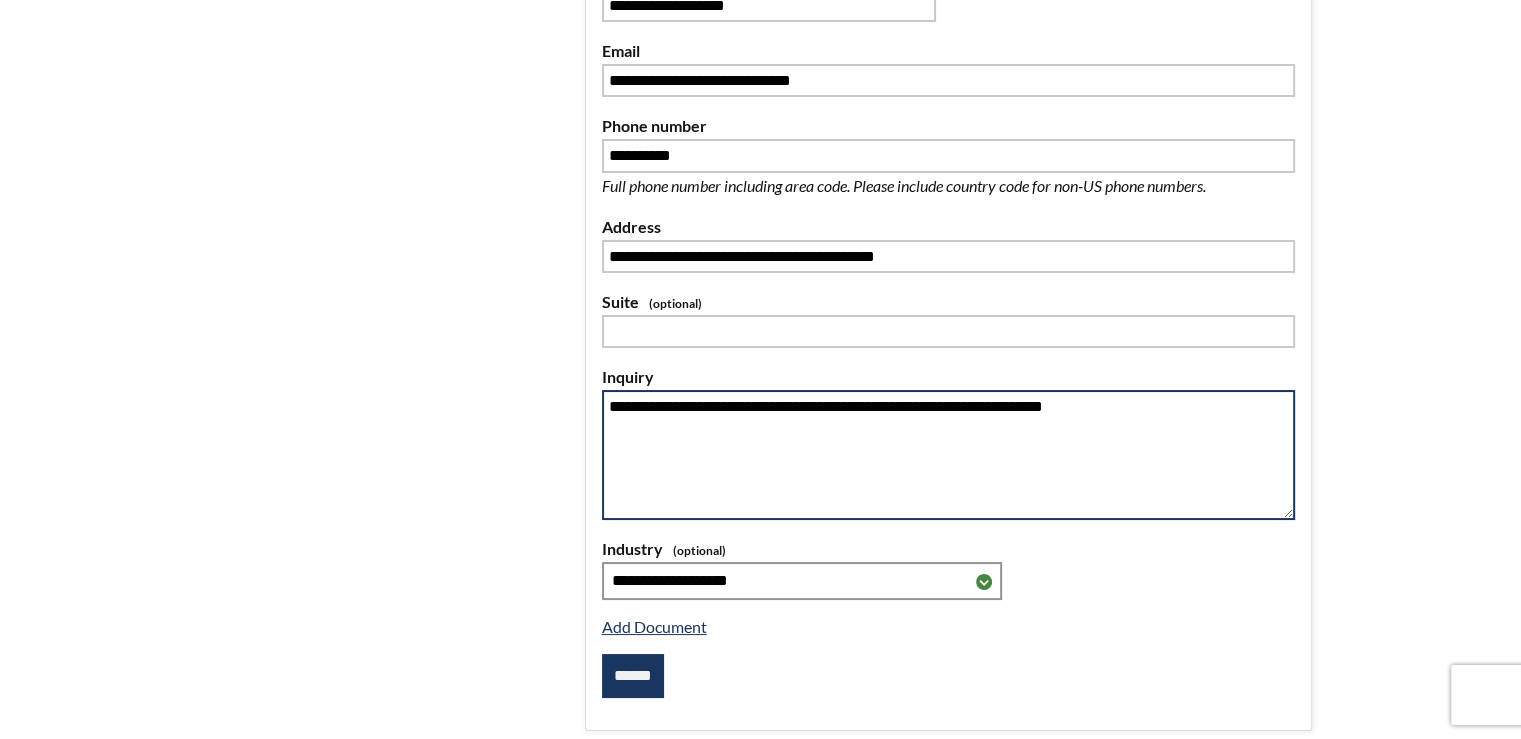 drag, startPoint x: 965, startPoint y: 403, endPoint x: 1105, endPoint y: 402, distance: 140.00357 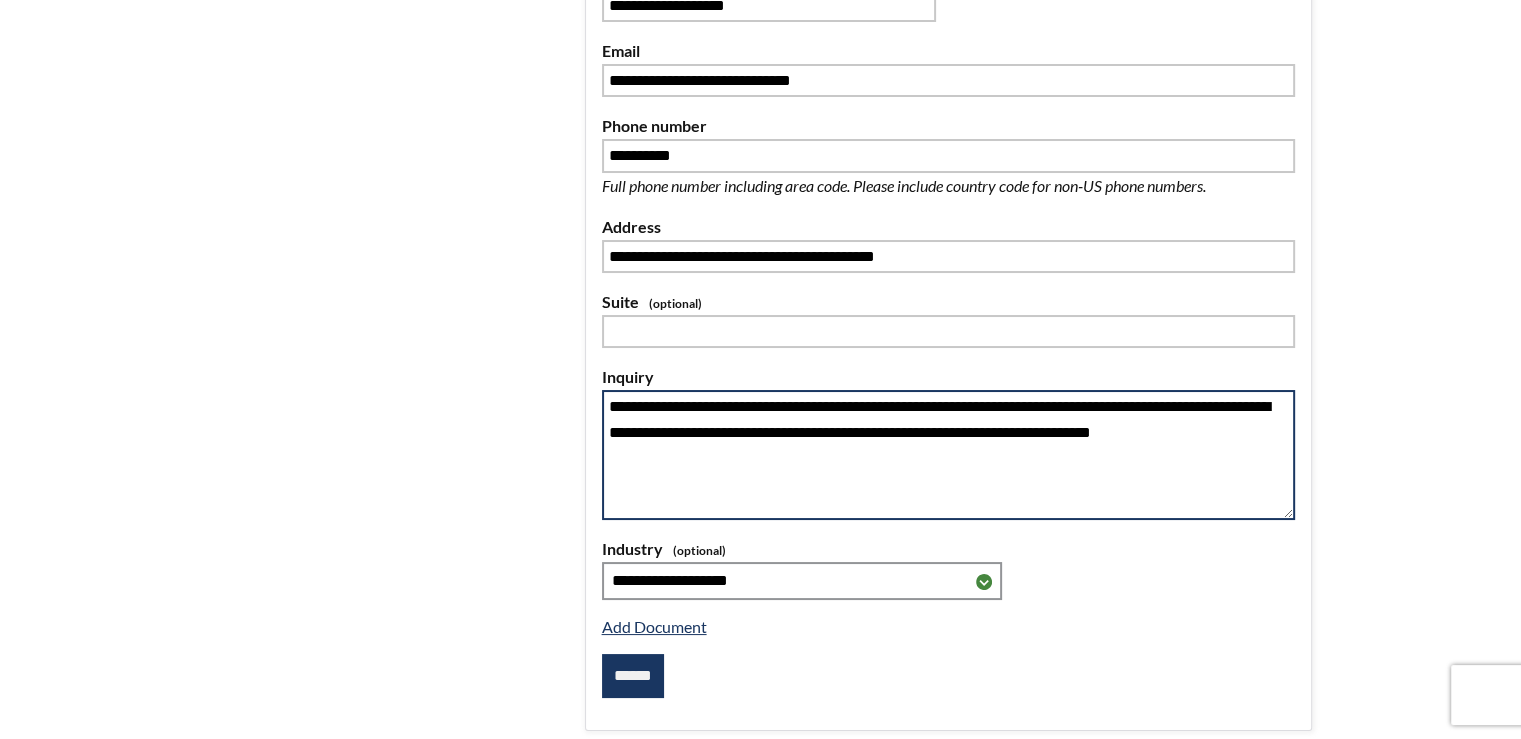 click on "[ADDRESS]" at bounding box center (949, 455) 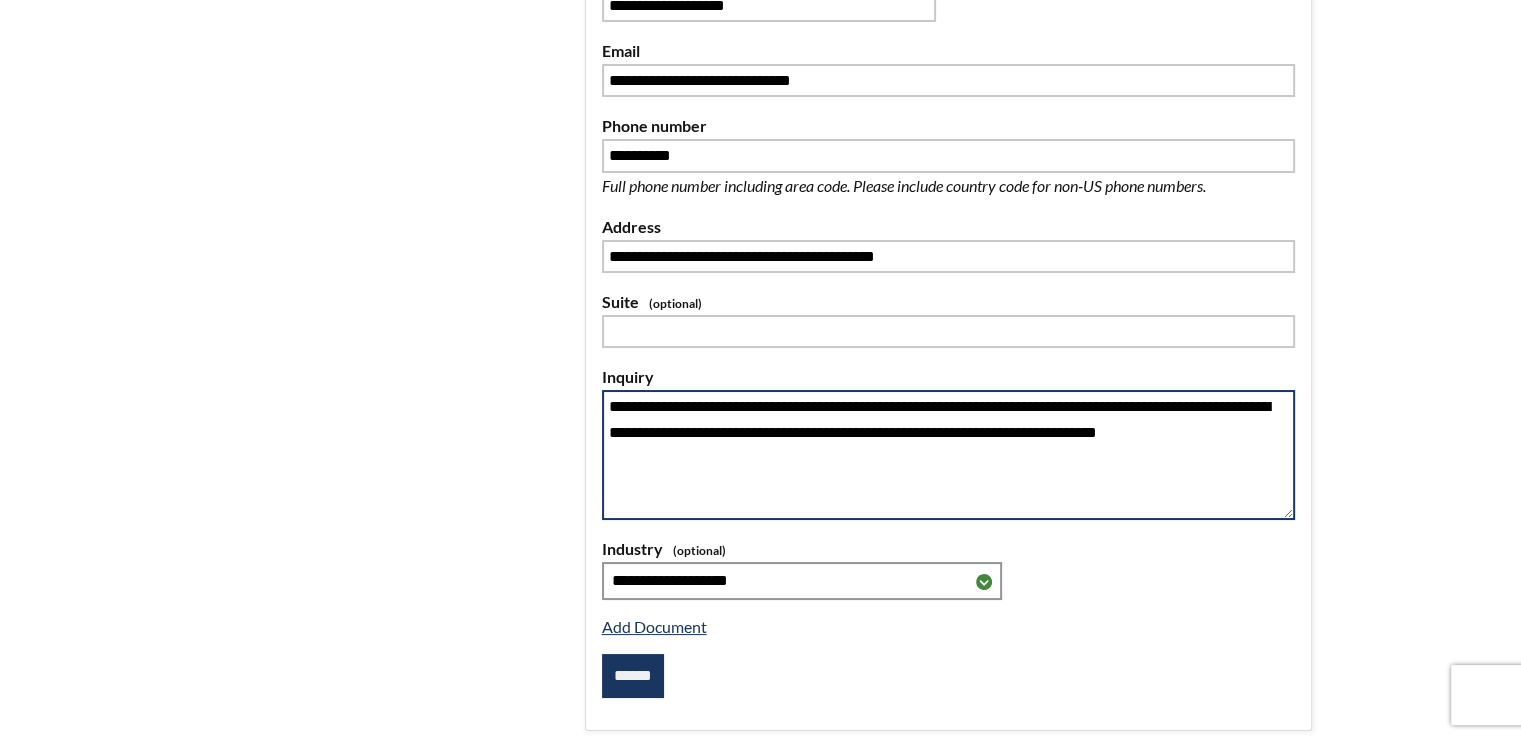 click on "[ADDRESS]" at bounding box center (949, 455) 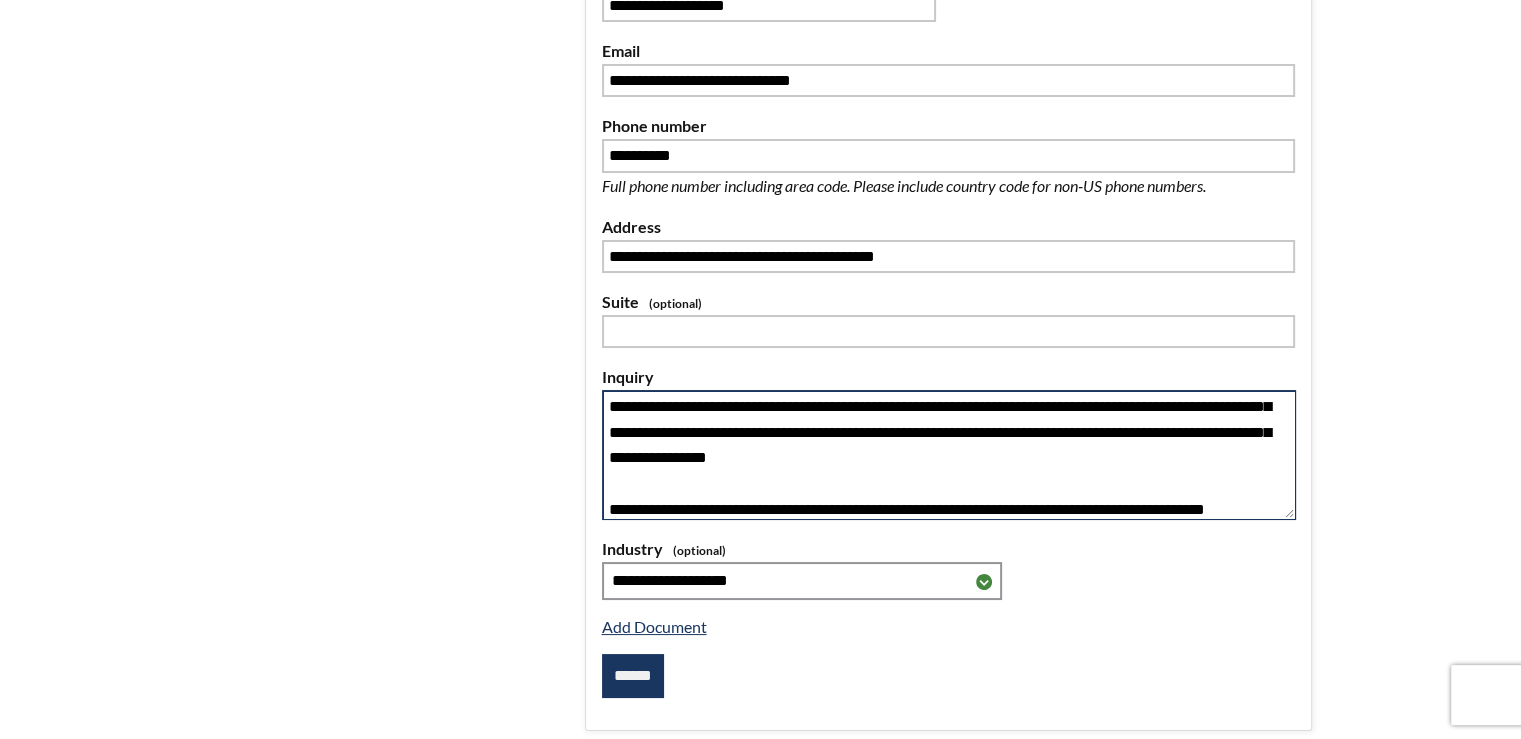 scroll, scrollTop: 76, scrollLeft: 0, axis: vertical 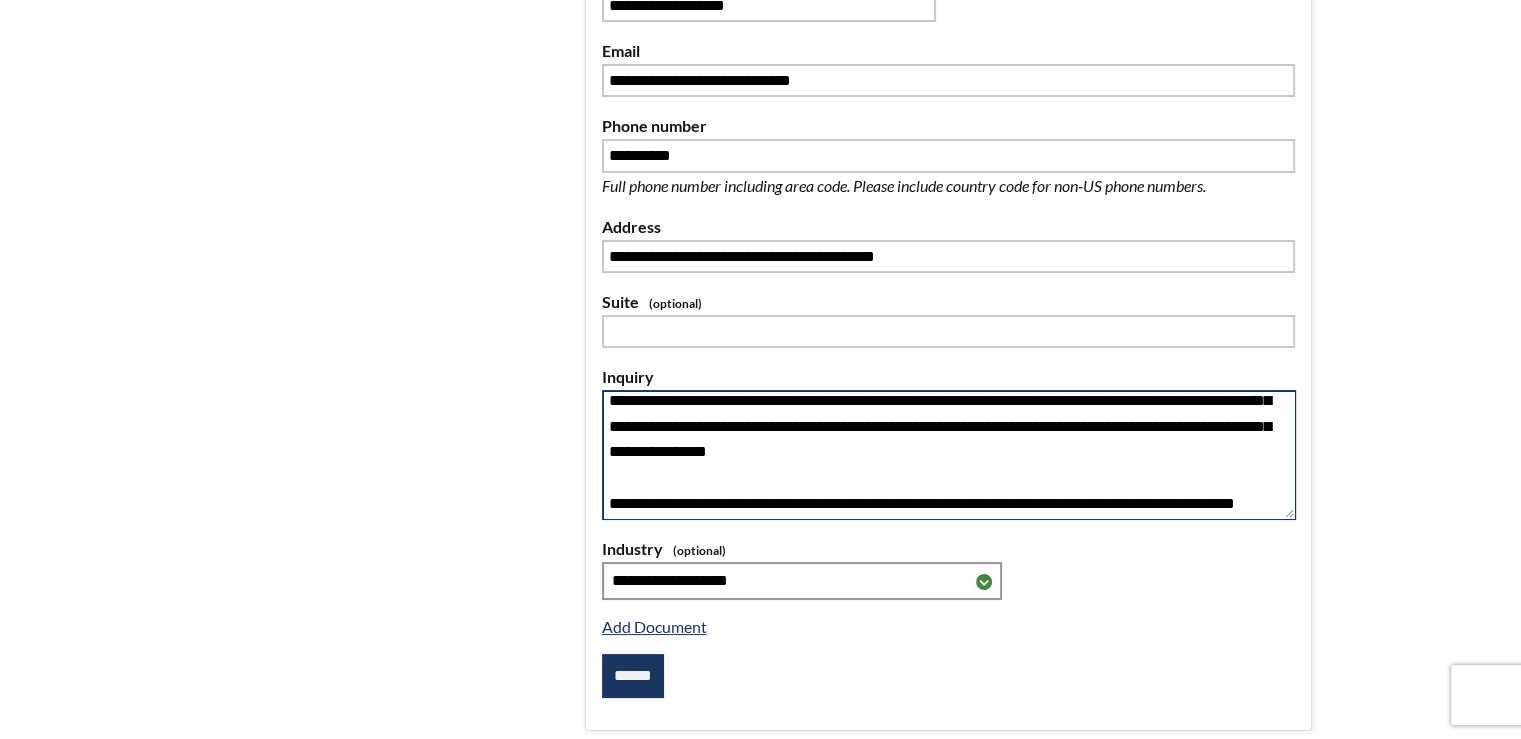 click on "[ADDRESS]
[ADDRESS]" at bounding box center [949, 455] 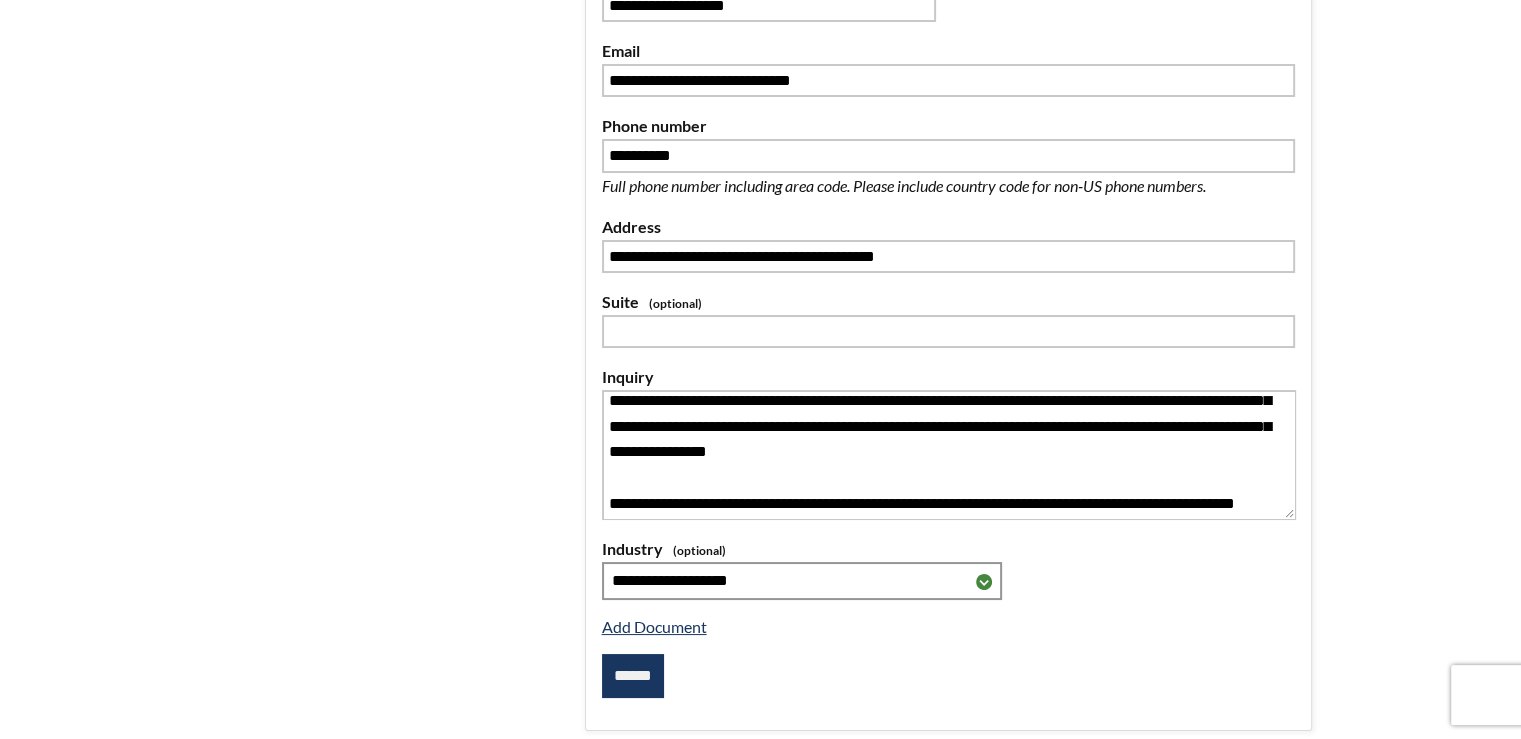 click on "******" at bounding box center (633, 676) 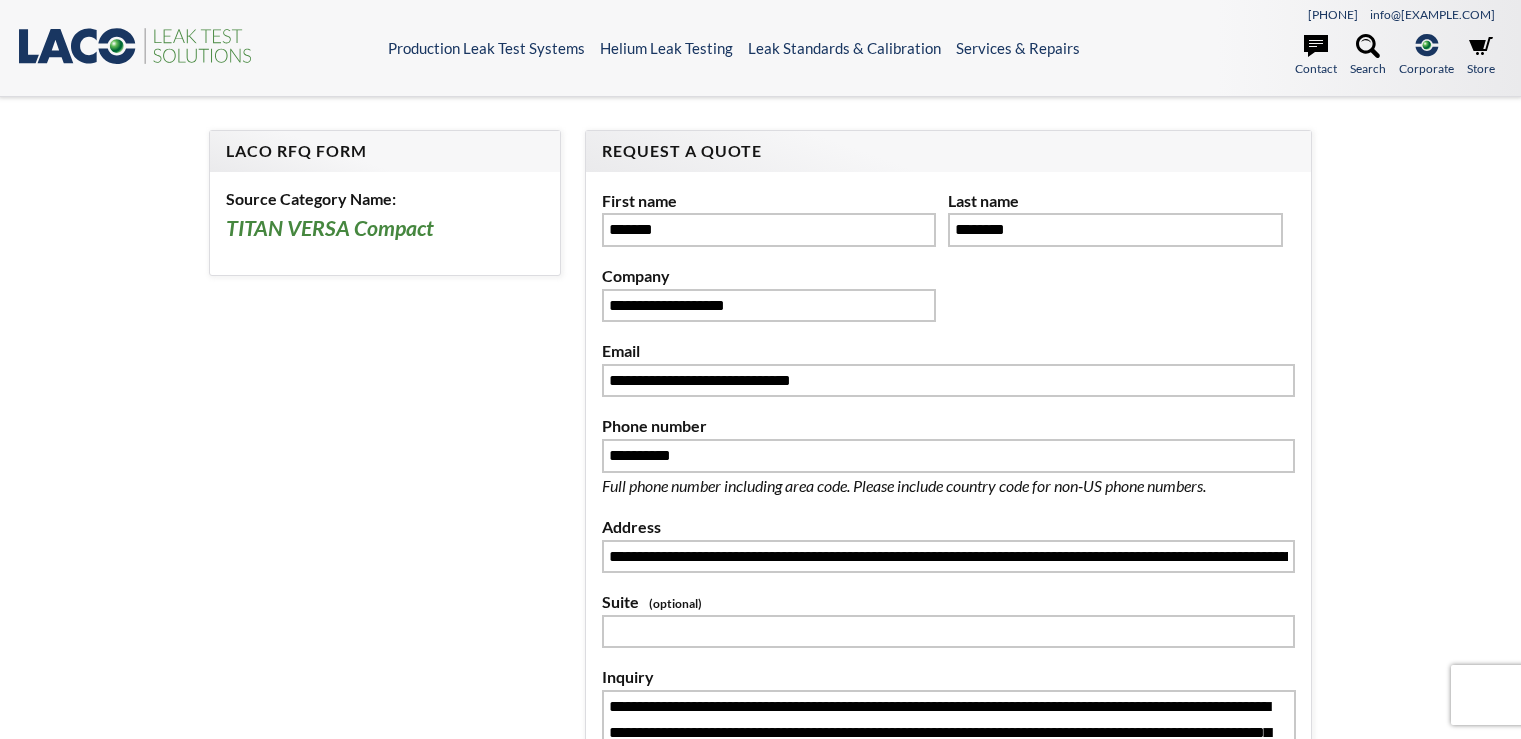 scroll, scrollTop: 0, scrollLeft: 0, axis: both 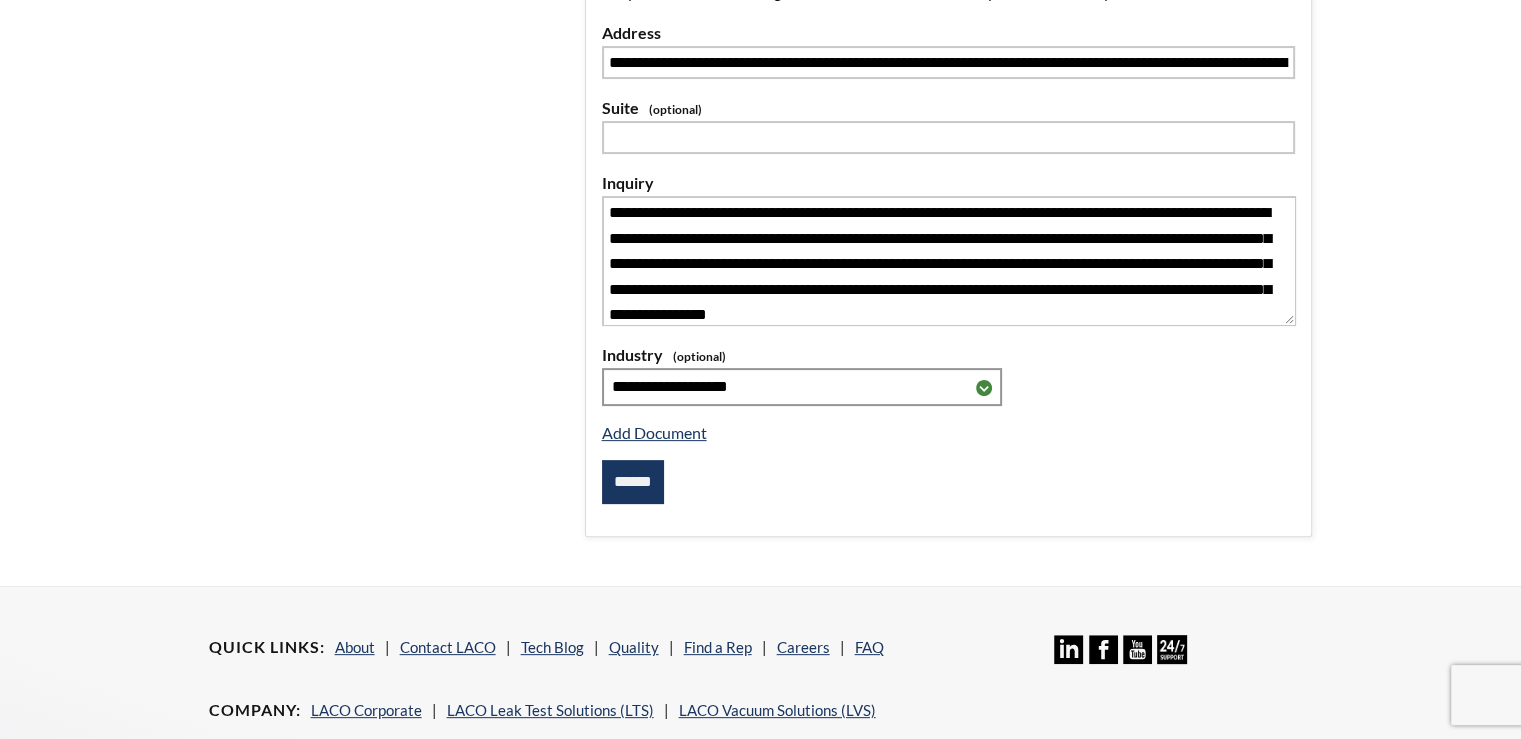 click on "******" at bounding box center (633, 482) 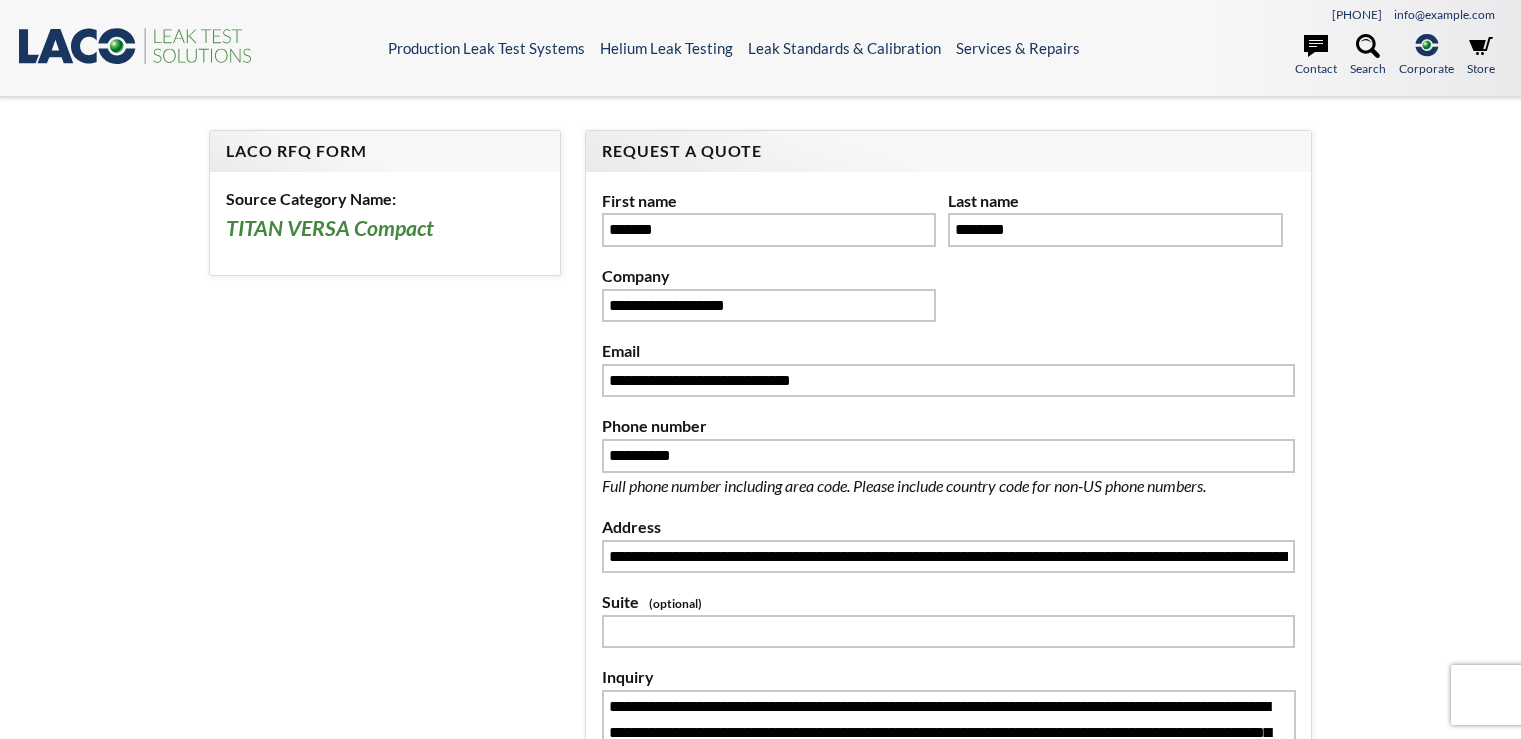 scroll, scrollTop: 0, scrollLeft: 0, axis: both 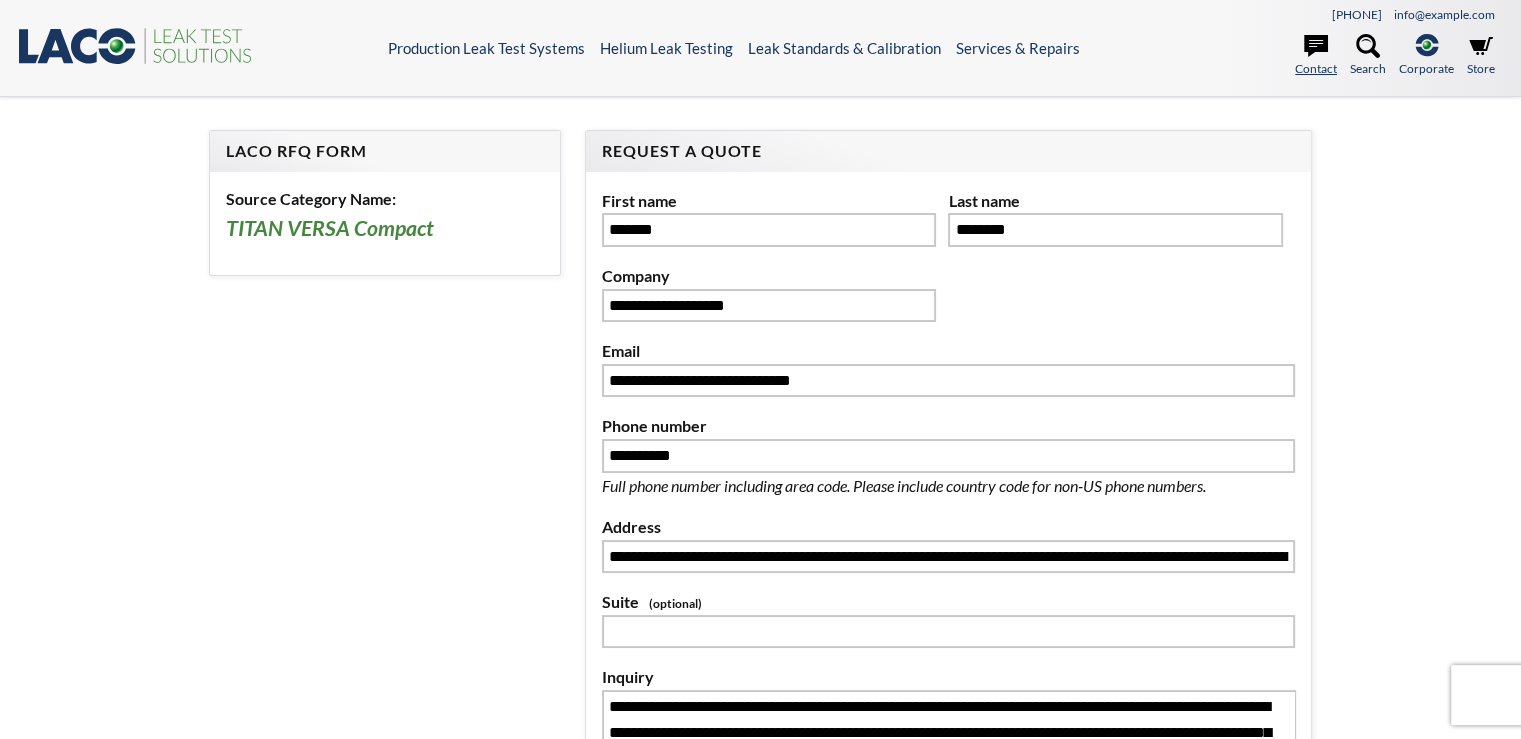 click at bounding box center (1316, 46) 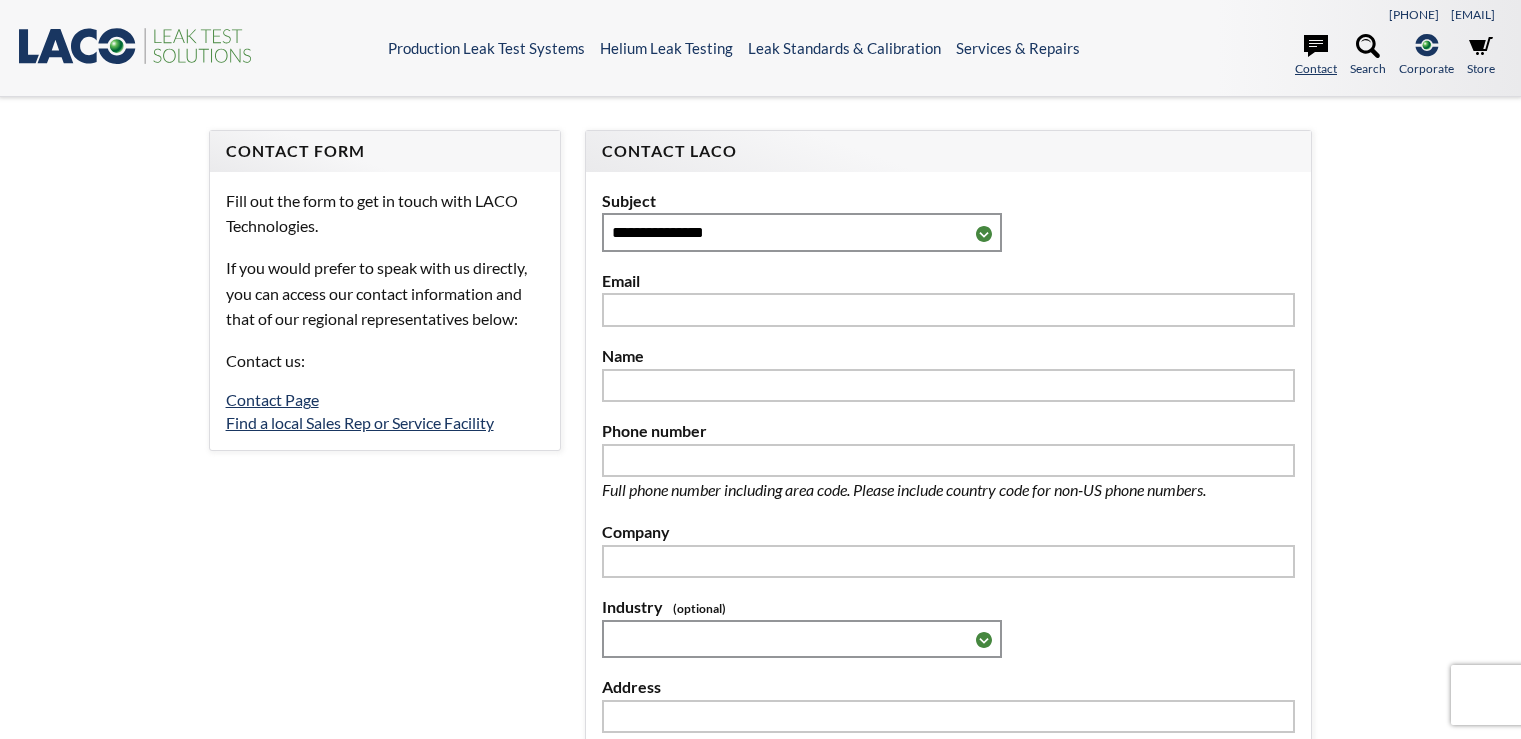 scroll, scrollTop: 0, scrollLeft: 0, axis: both 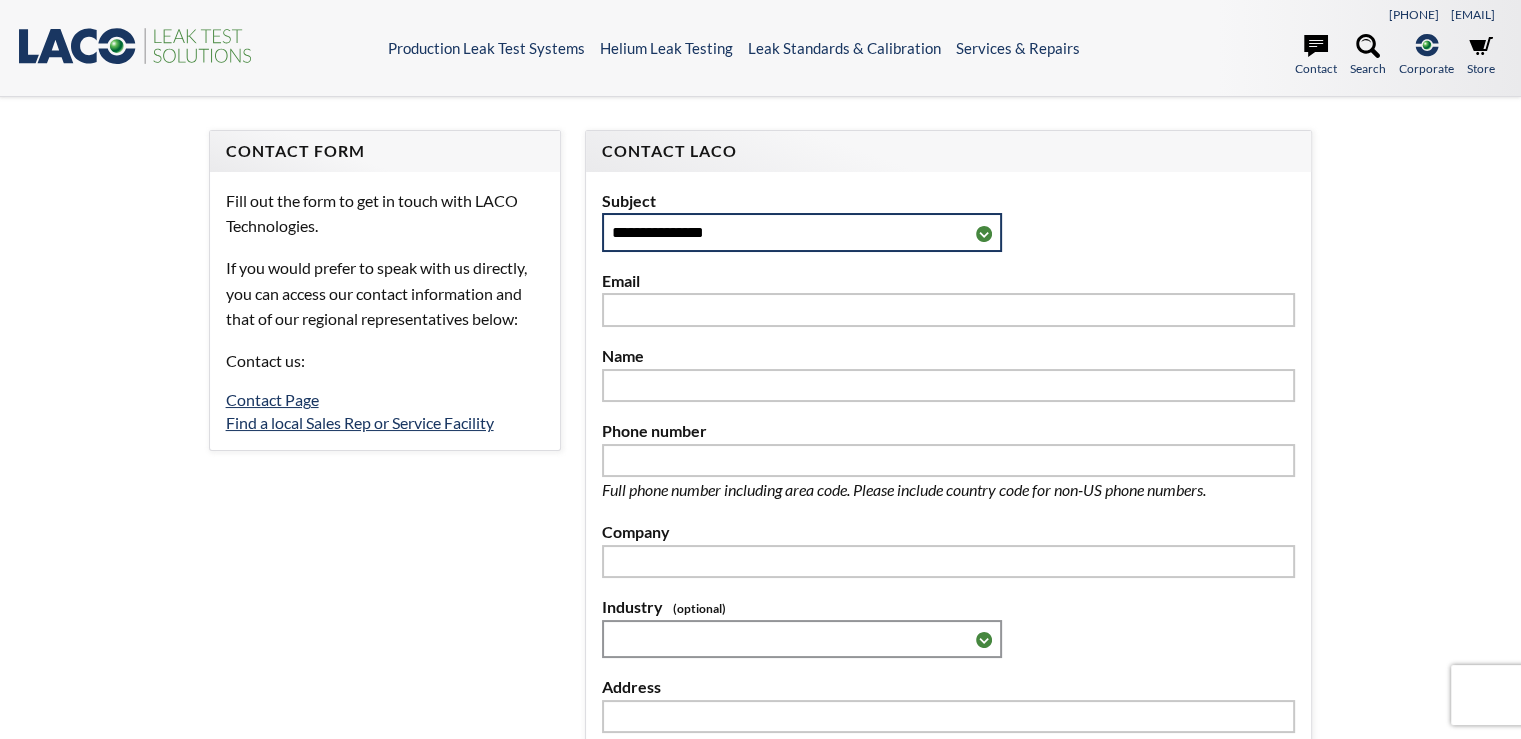 click on "**********" at bounding box center [802, 232] 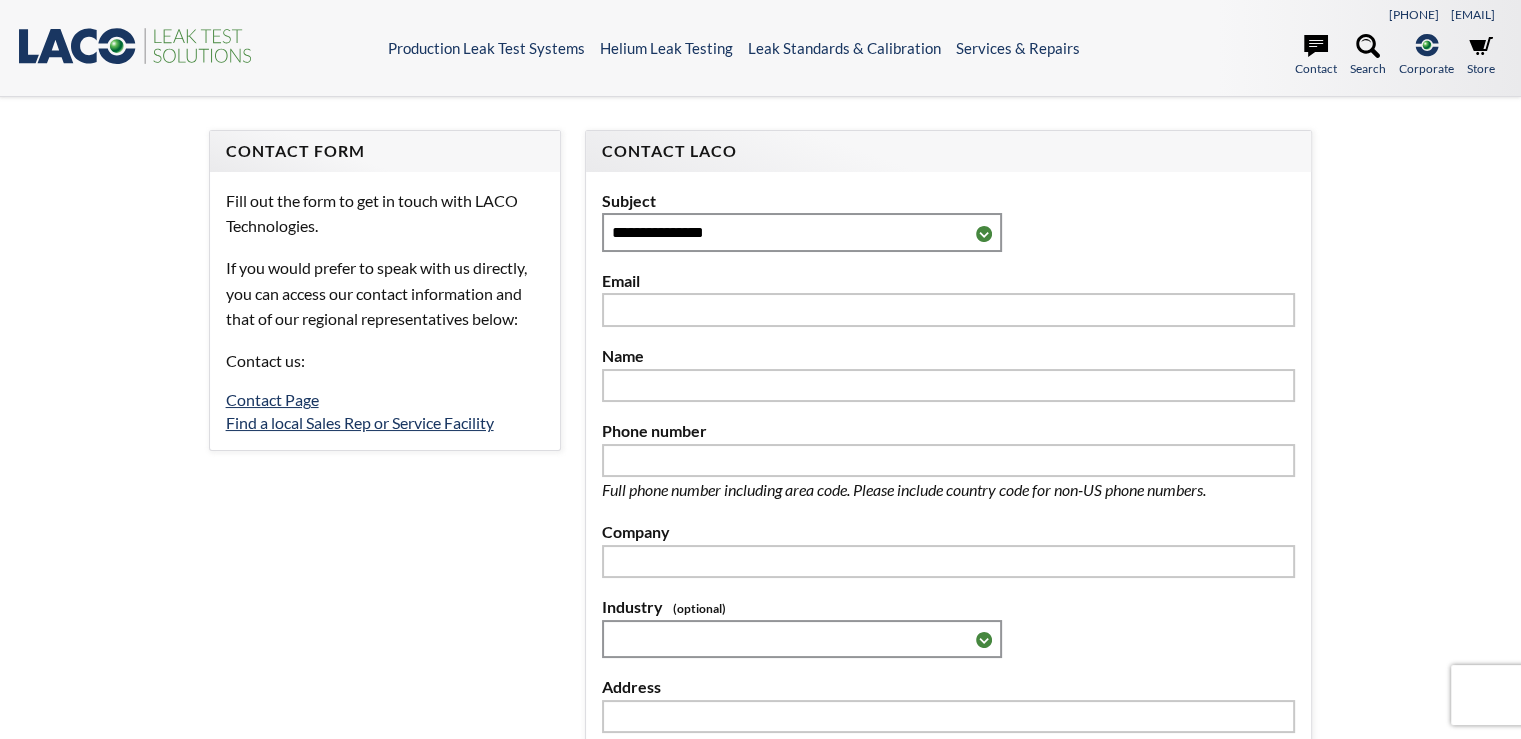 click on "**********" at bounding box center [760, 628] 